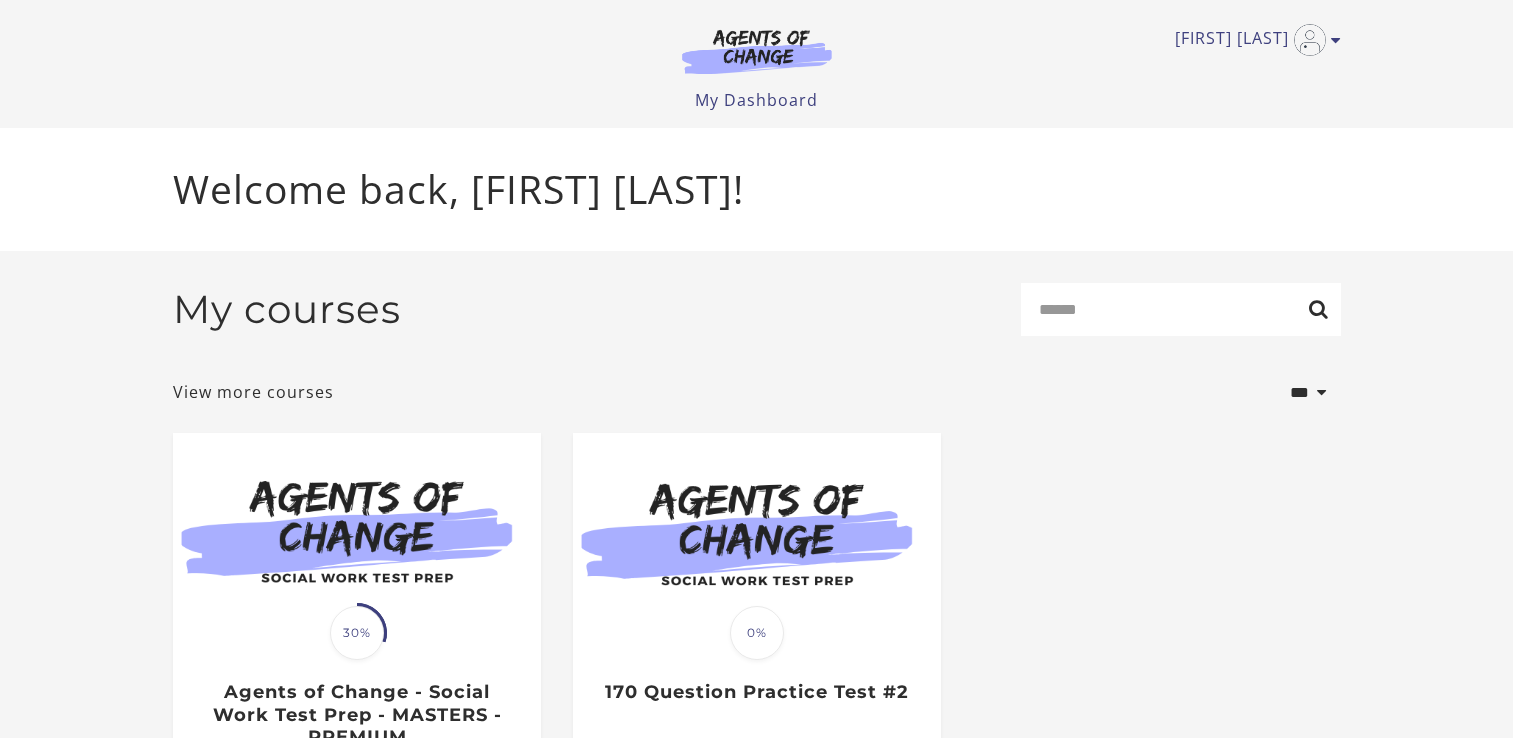 scroll, scrollTop: 0, scrollLeft: 0, axis: both 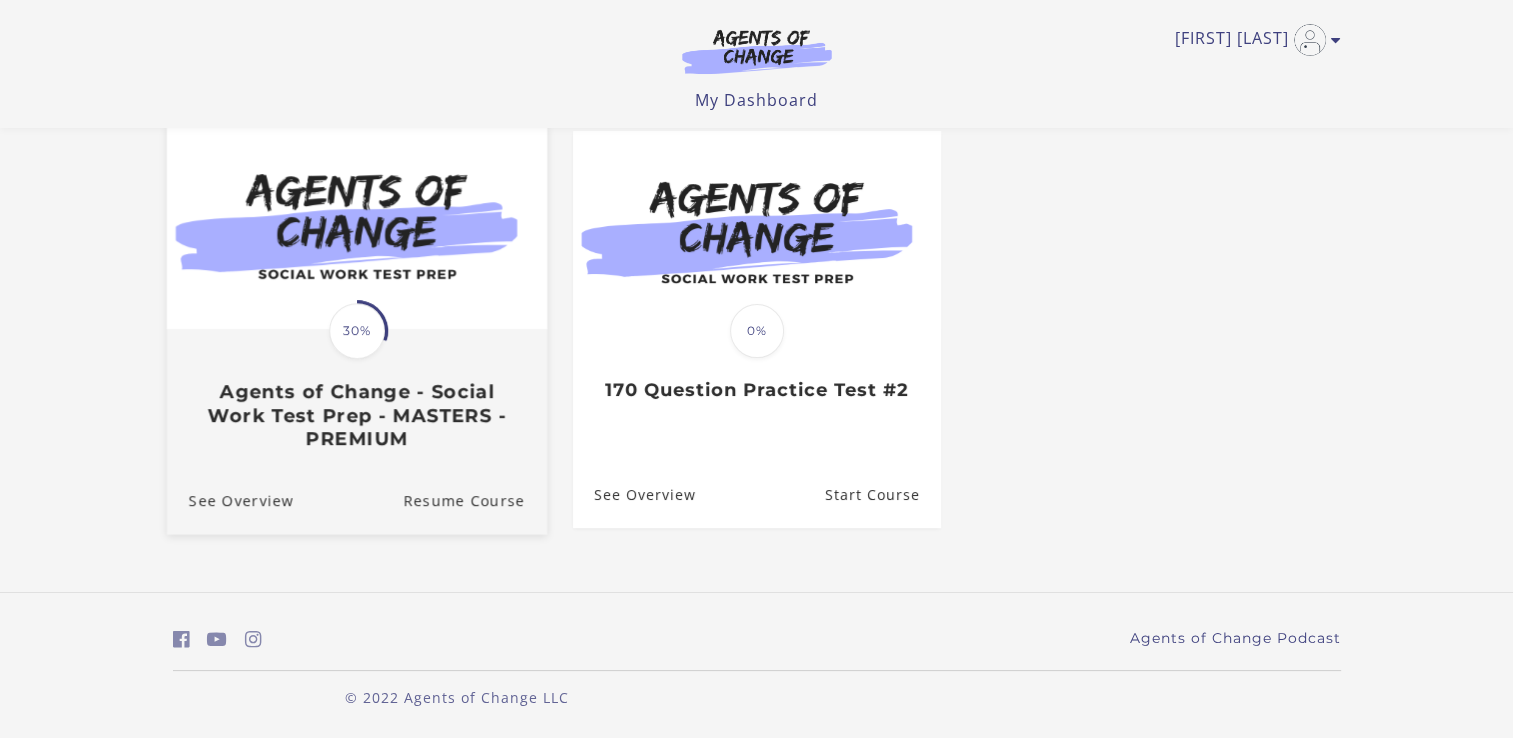 click on "30%" at bounding box center (357, 331) 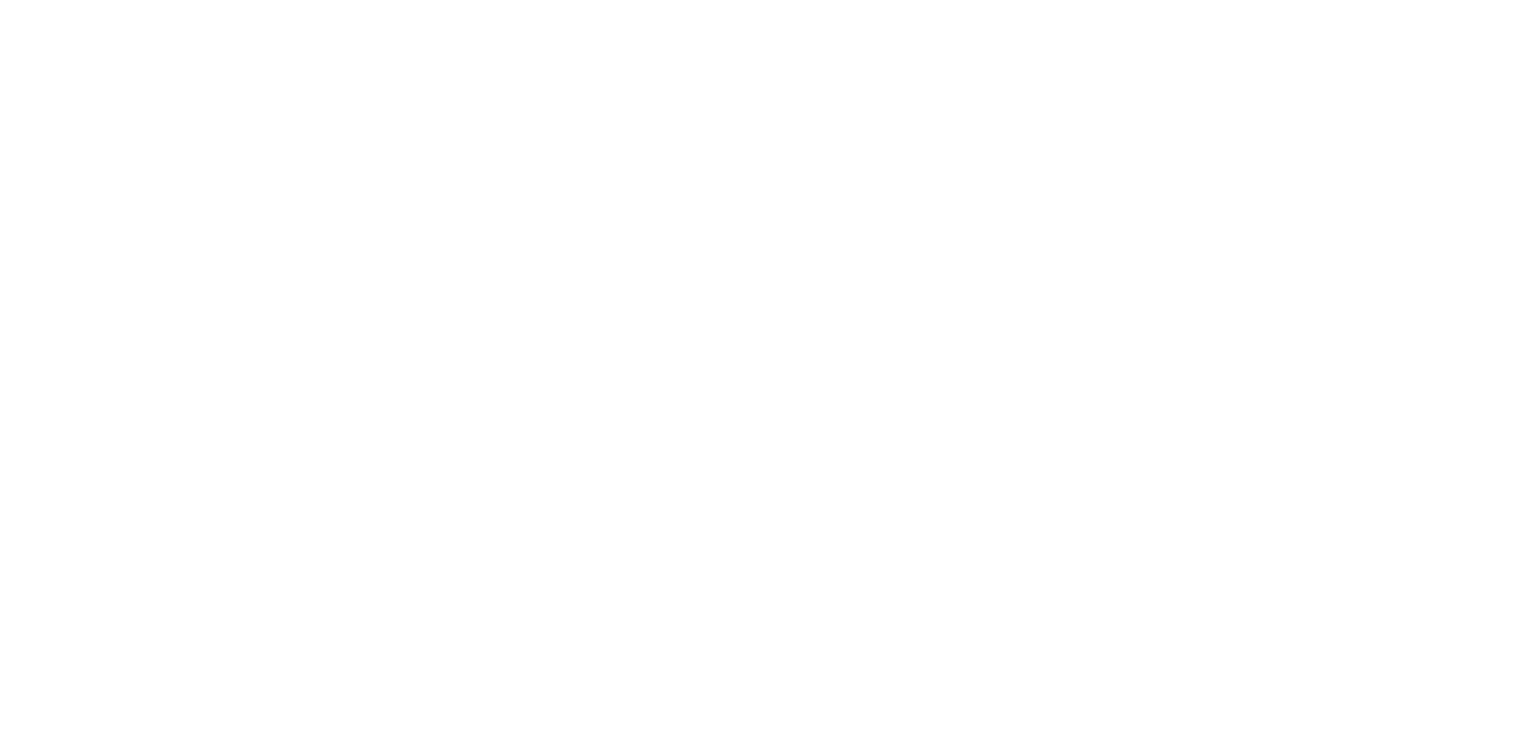 scroll, scrollTop: 0, scrollLeft: 0, axis: both 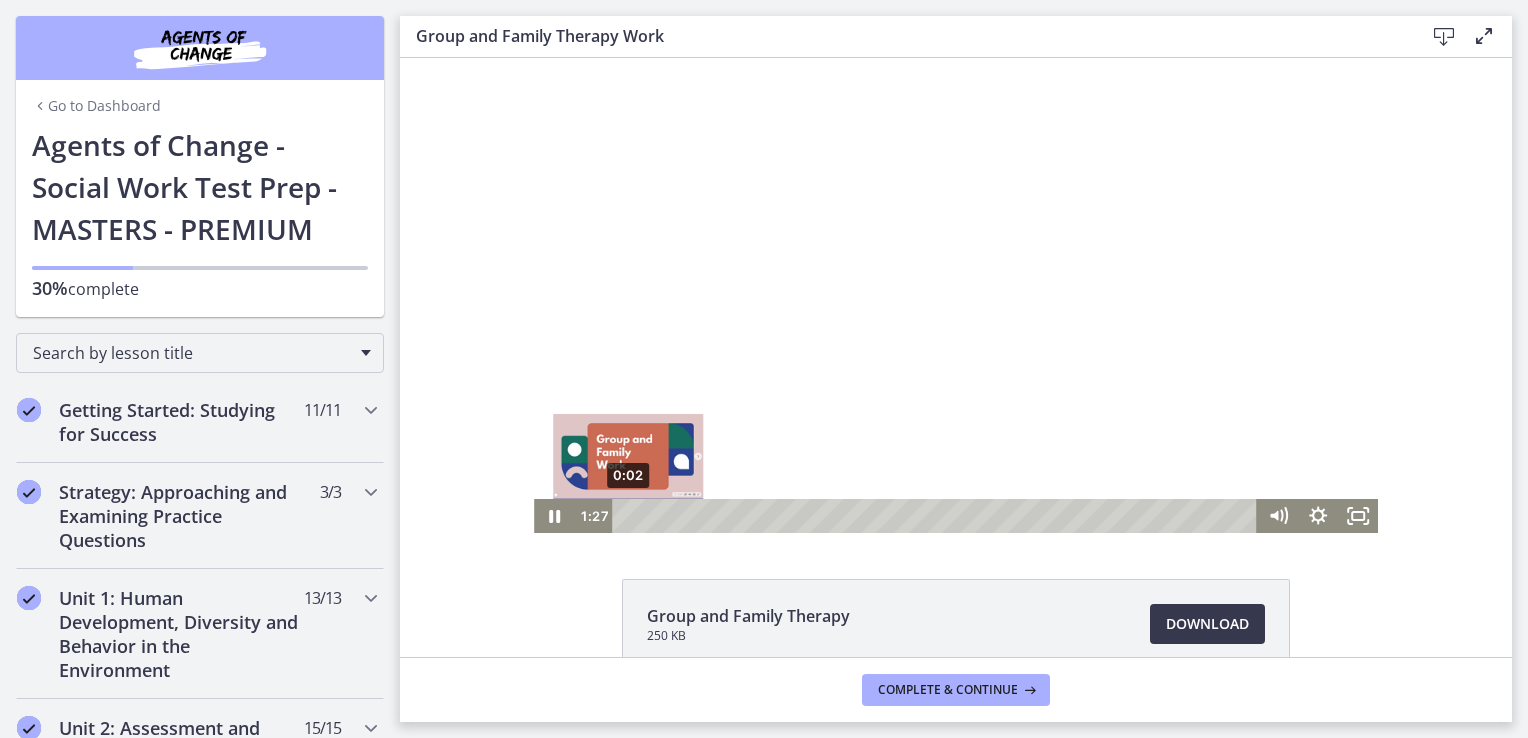 click on "0:02" at bounding box center [937, 516] 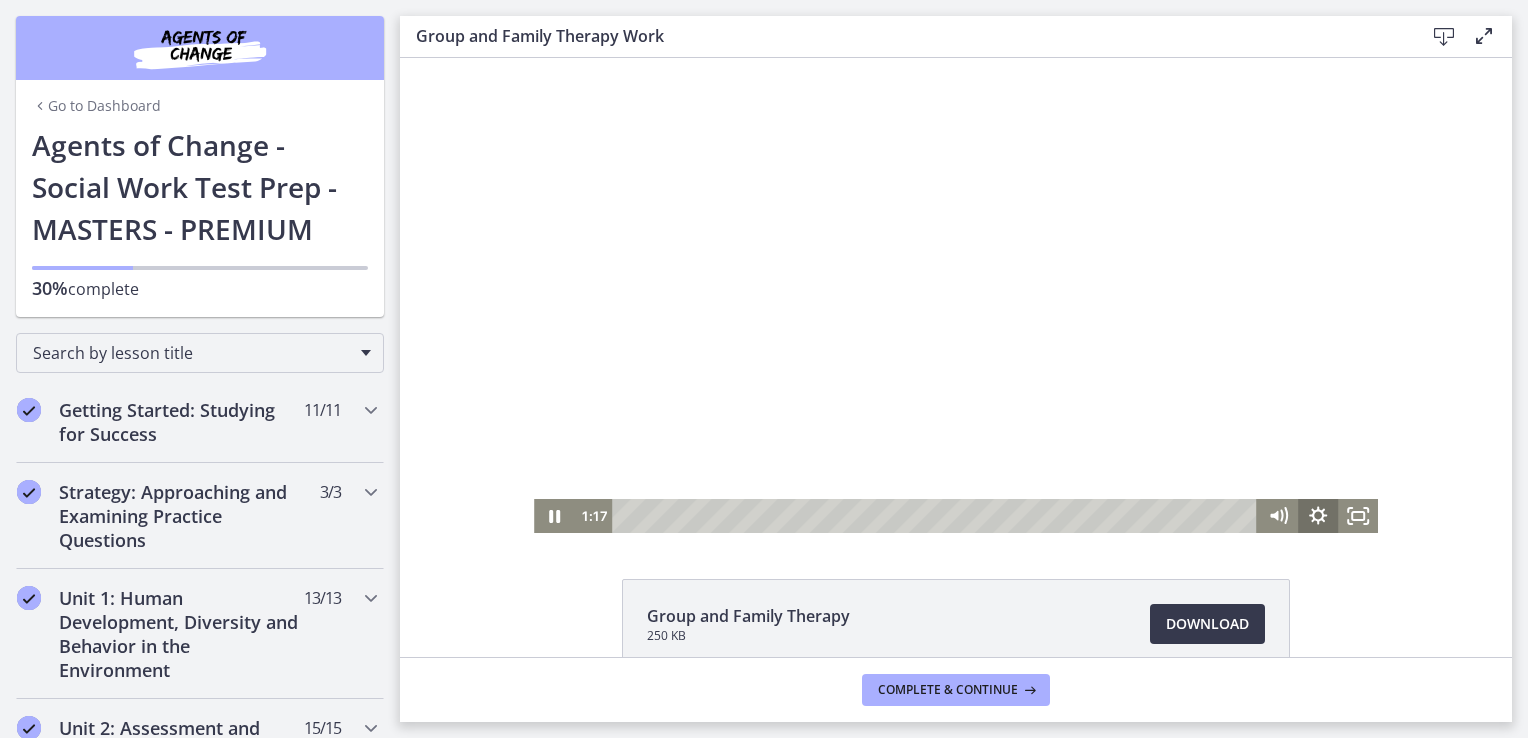 click 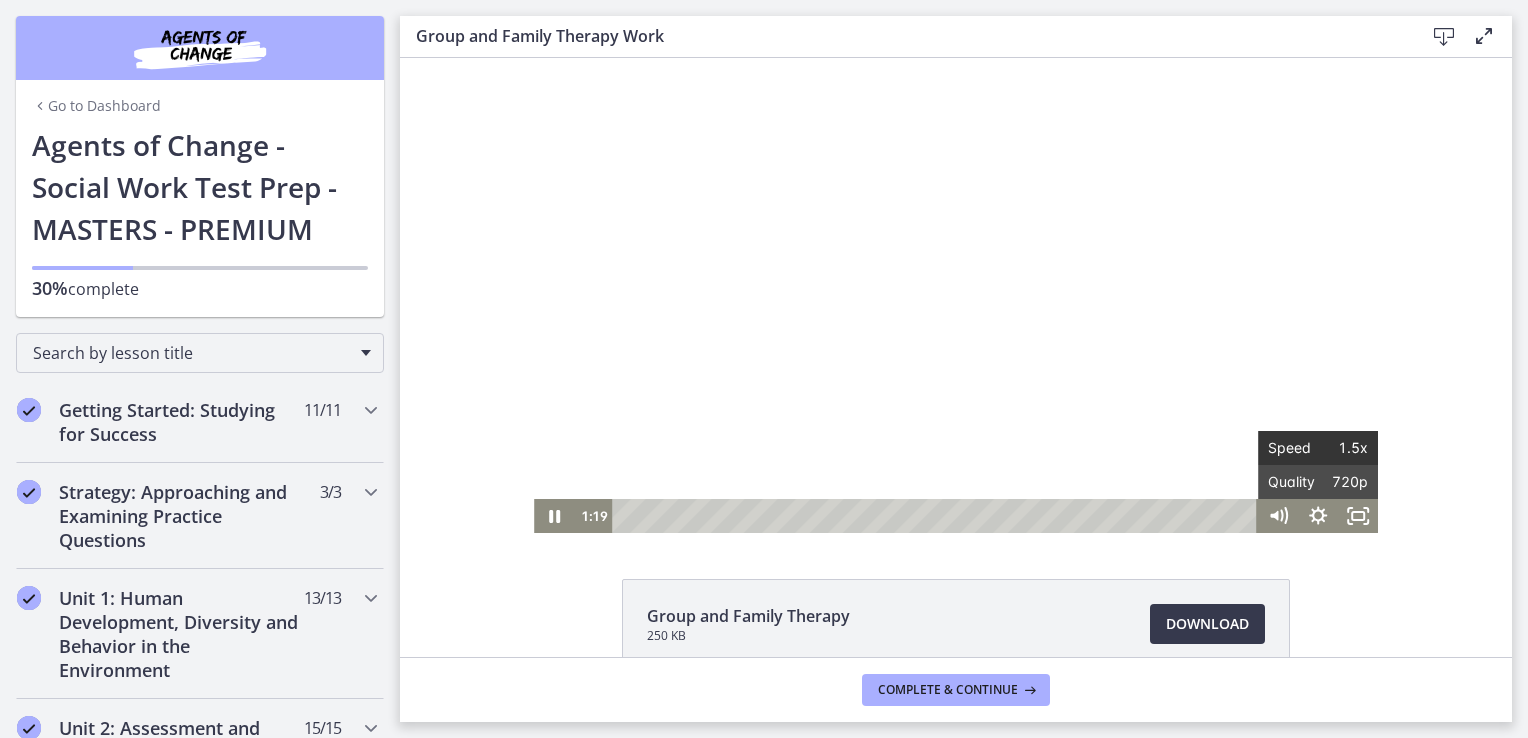 click on "Speed" at bounding box center (1293, 448) 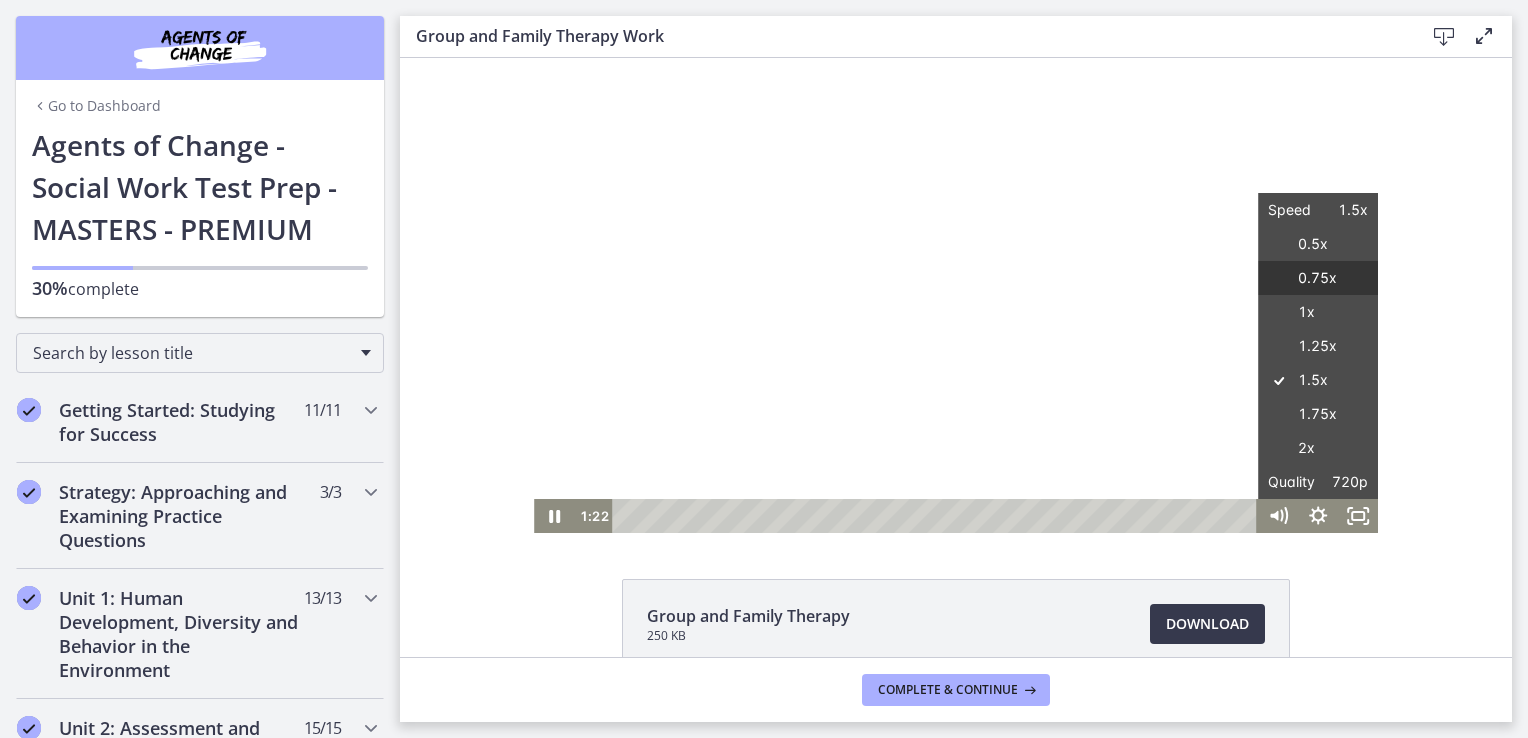 click on "0.75x" at bounding box center [1318, 278] 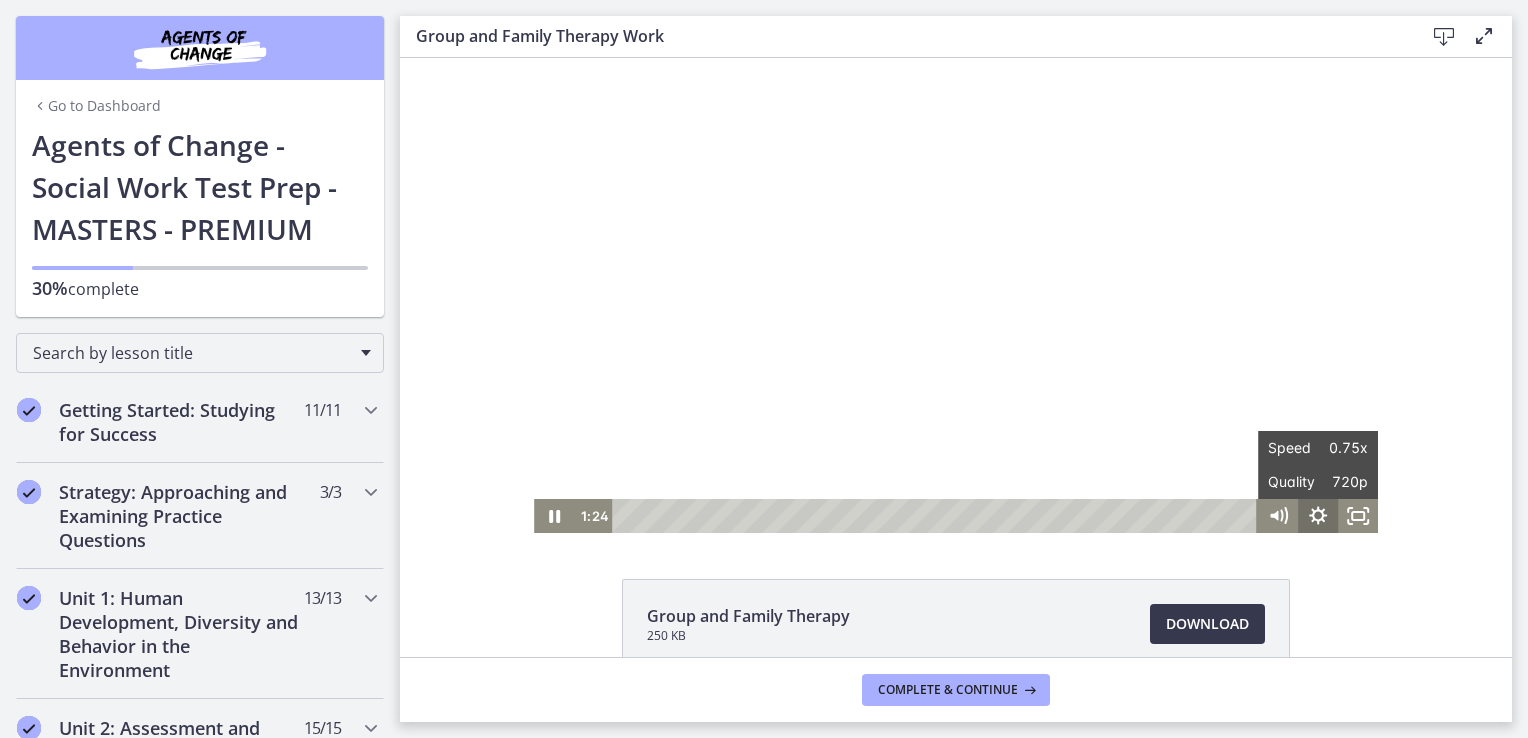 click 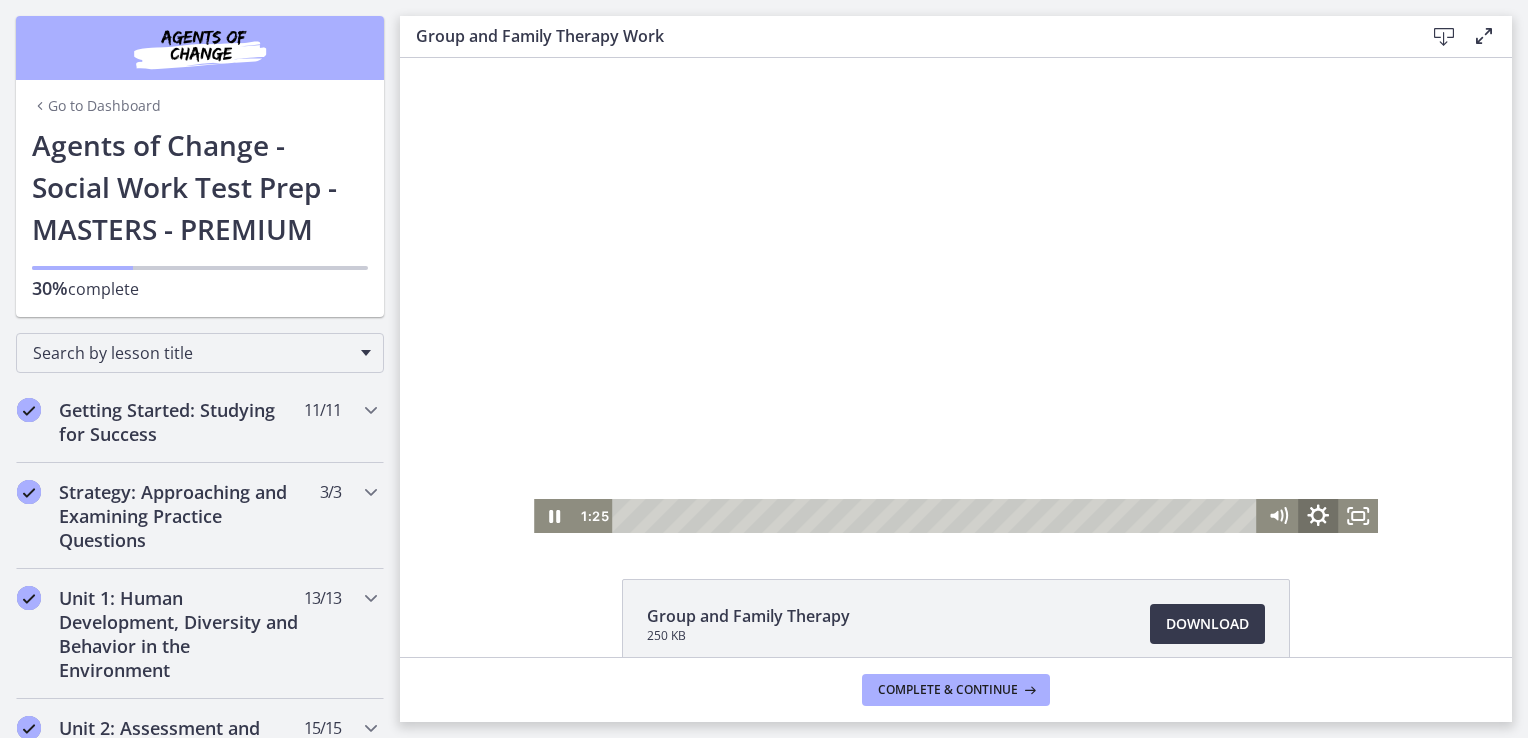 click 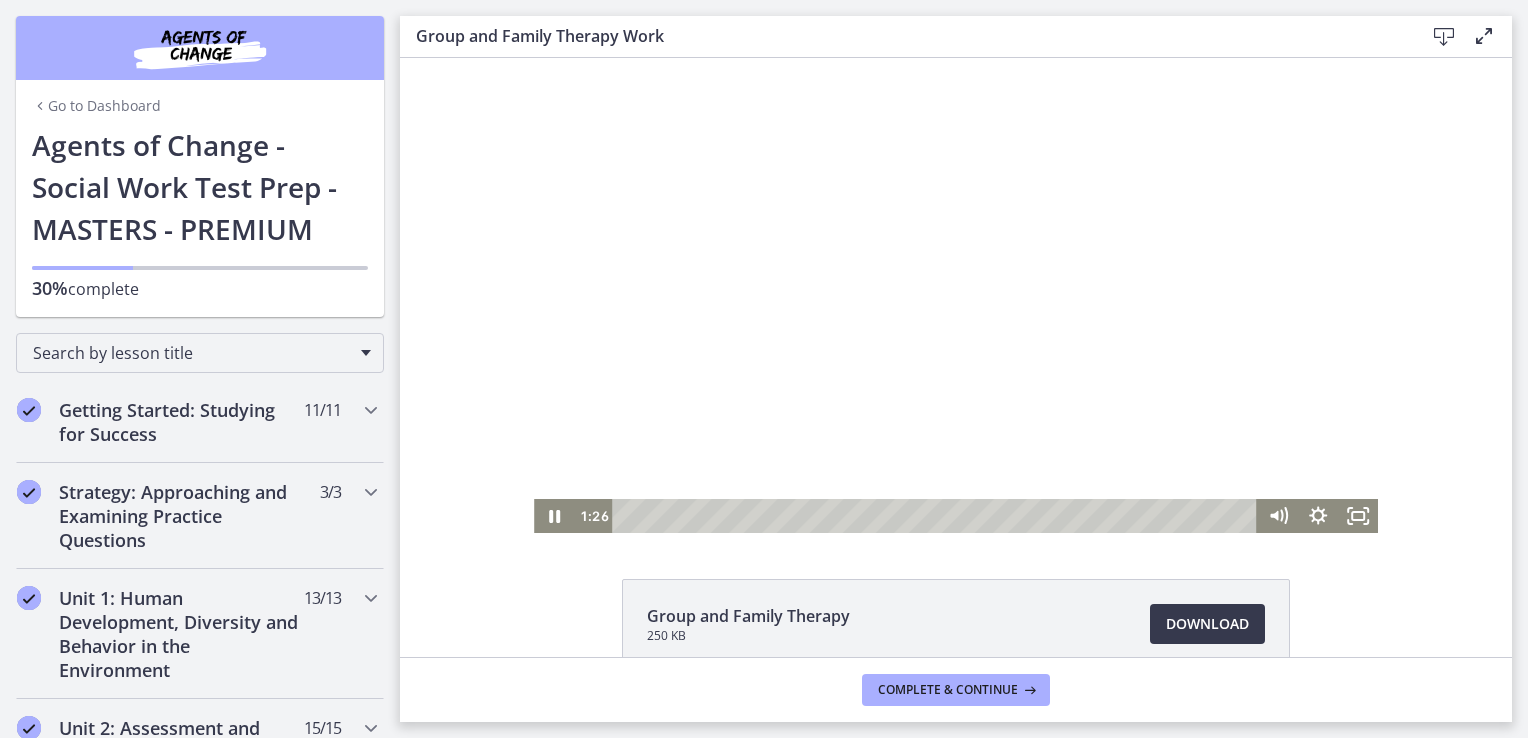 click on "Click for sound
@keyframes VOLUME_SMALL_WAVE_FLASH {
0% { opacity: 0; }
33% { opacity: 1; }
66% { opacity: 1; }
100% { opacity: 0; }
}
@keyframes VOLUME_LARGE_WAVE_FLASH {
0% { opacity: 0; }
33% { opacity: 1; }
66% { opacity: 1; }
100% { opacity: 0; }
}
.volume__small-wave {
animation: VOLUME_SMALL_WAVE_FLASH 2s infinite;
opacity: 0;
}
.volume__large-wave {
animation: VOLUME_LARGE_WAVE_FLASH 2s infinite .3s;
opacity: 0;
}
1:26 0:12 Speed 0.75x Speed 0.5x 0.75x 1x 1.25x 1.5x 1.75x 2x Quality 720p Quality Auto 224p 360p 540p 720p" at bounding box center [956, 295] 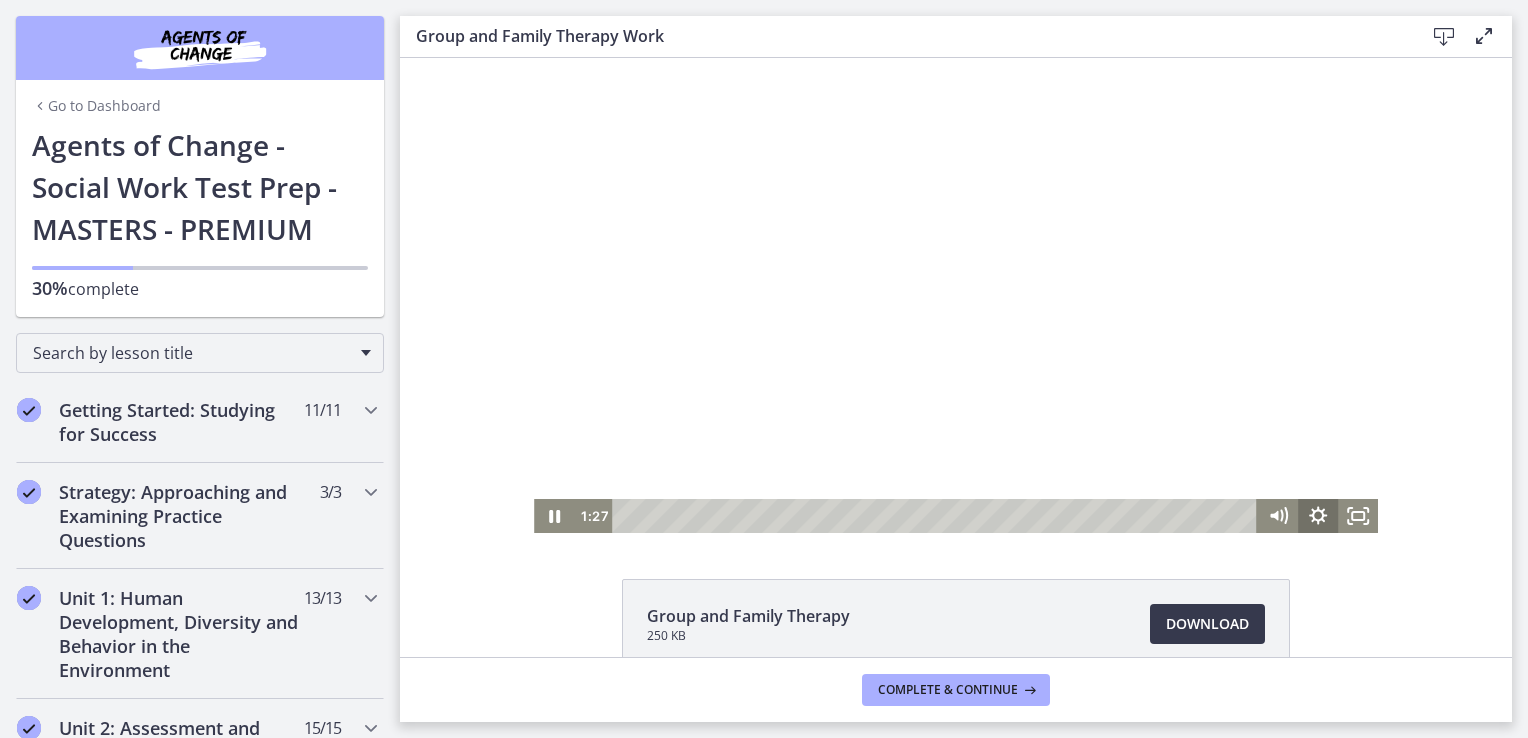 click 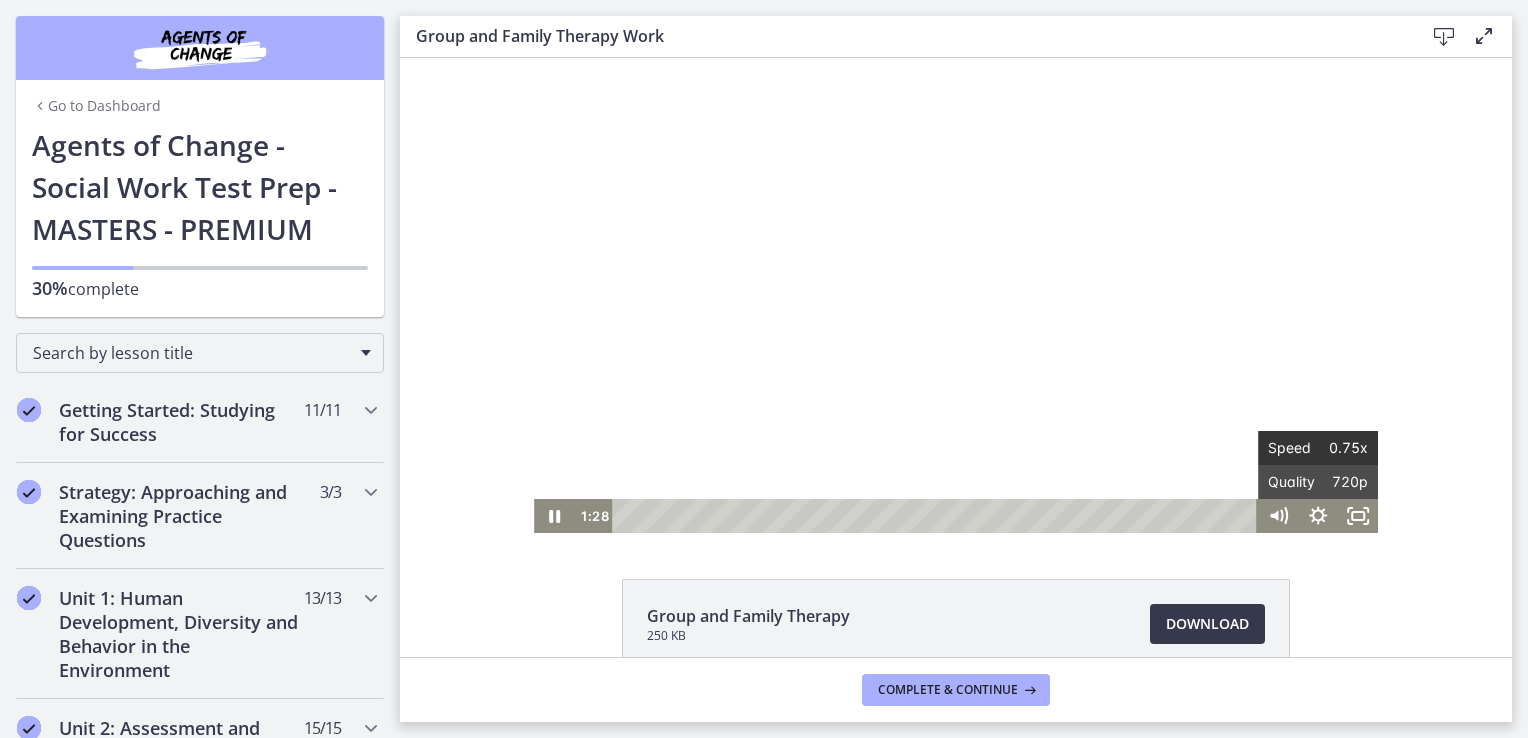 click on "0.75x" at bounding box center [1343, 448] 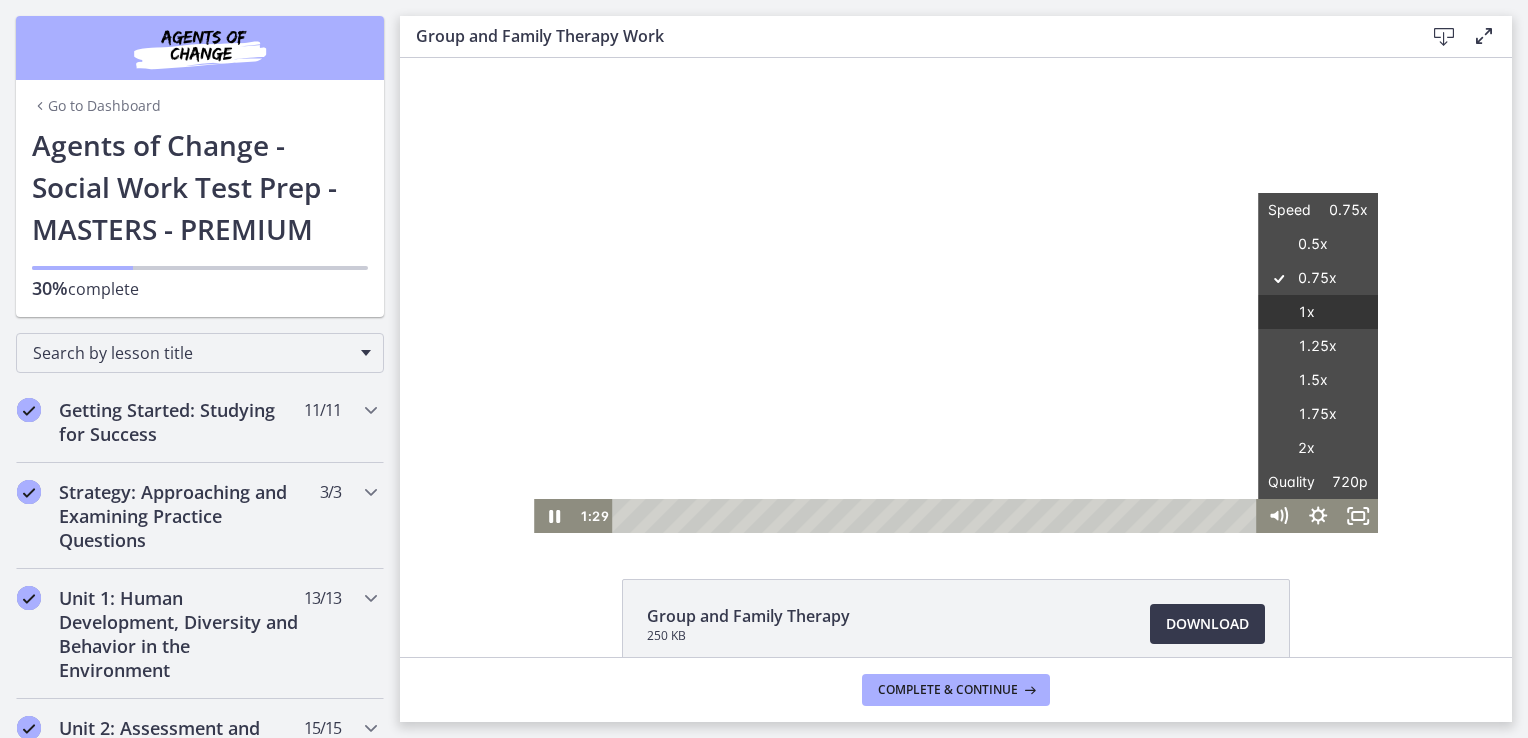 click on "1x" at bounding box center [1318, 312] 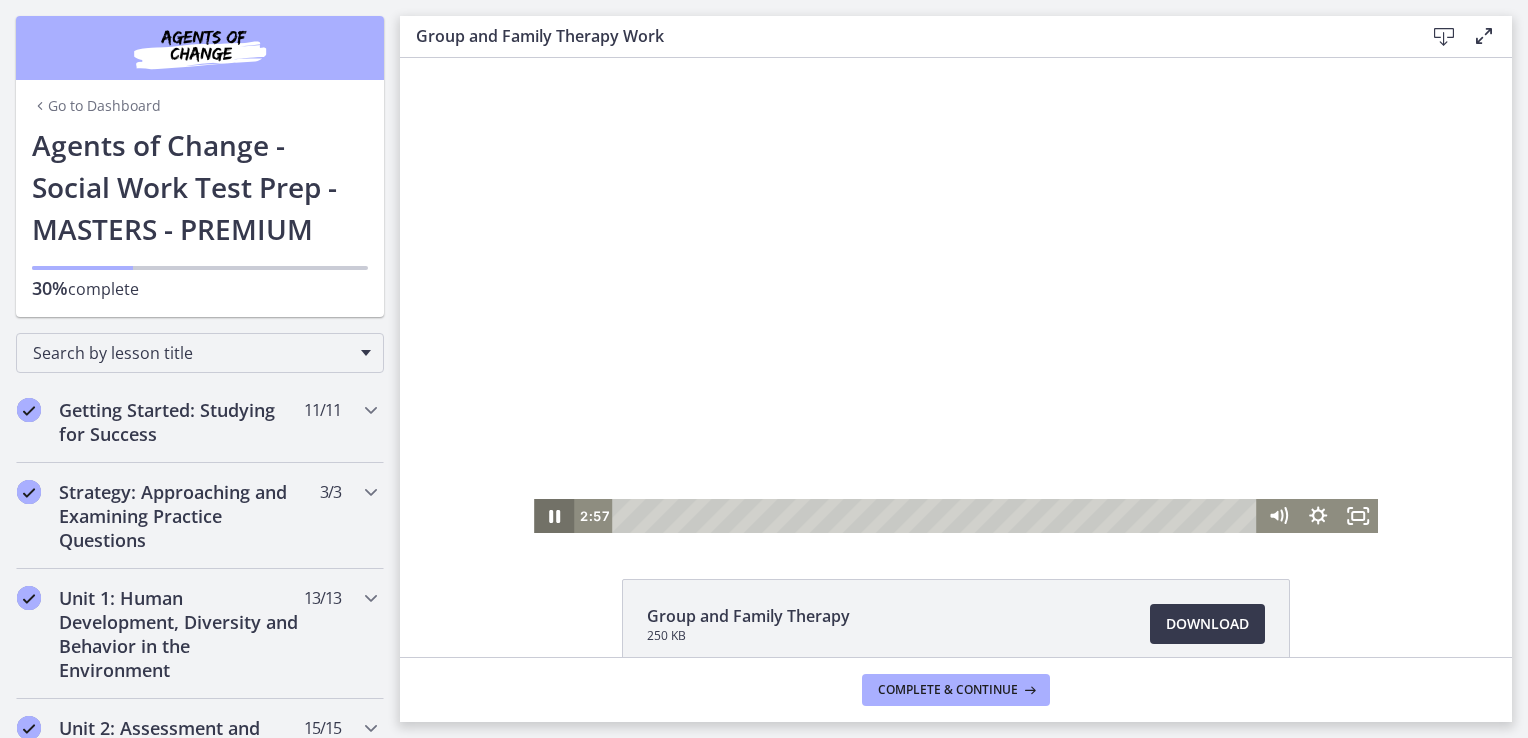 click 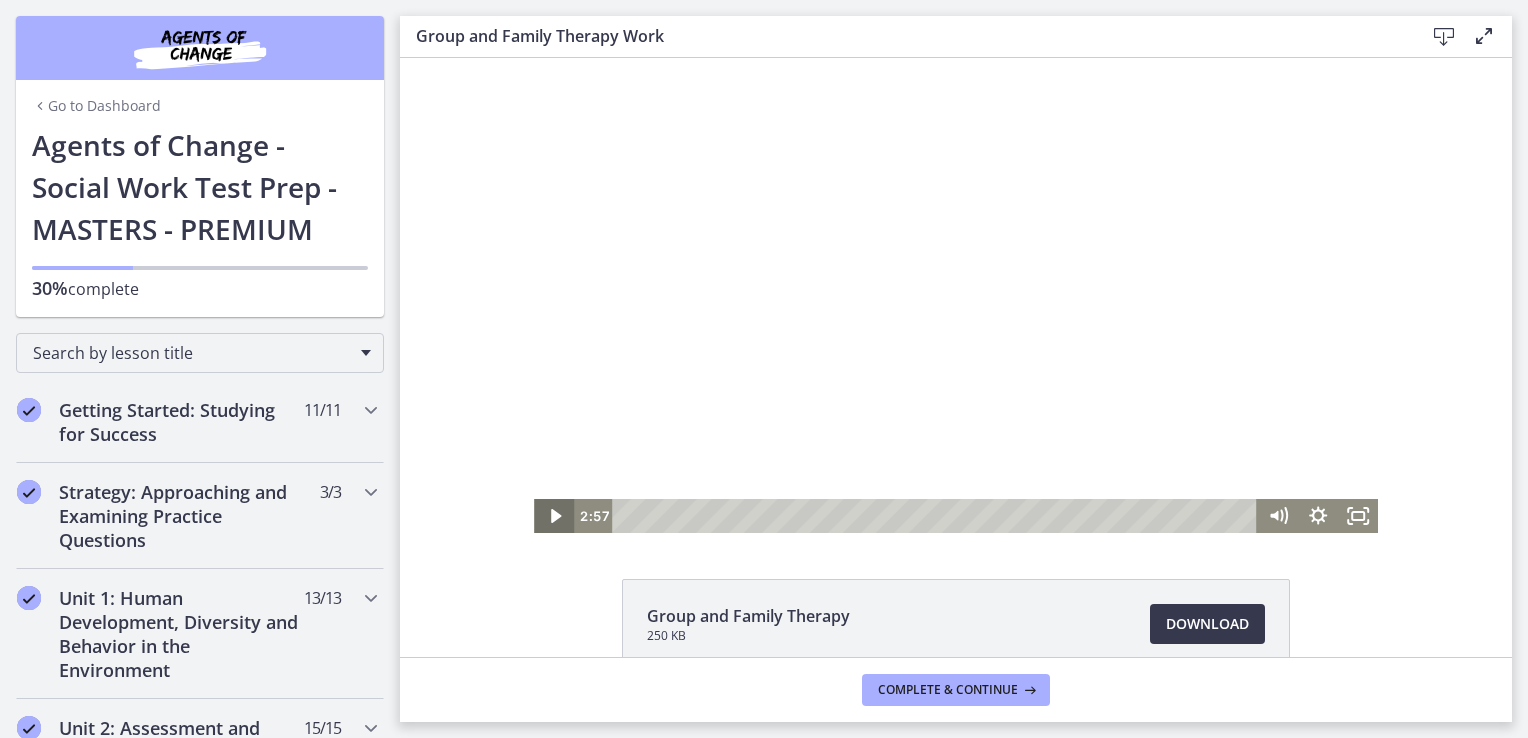 click 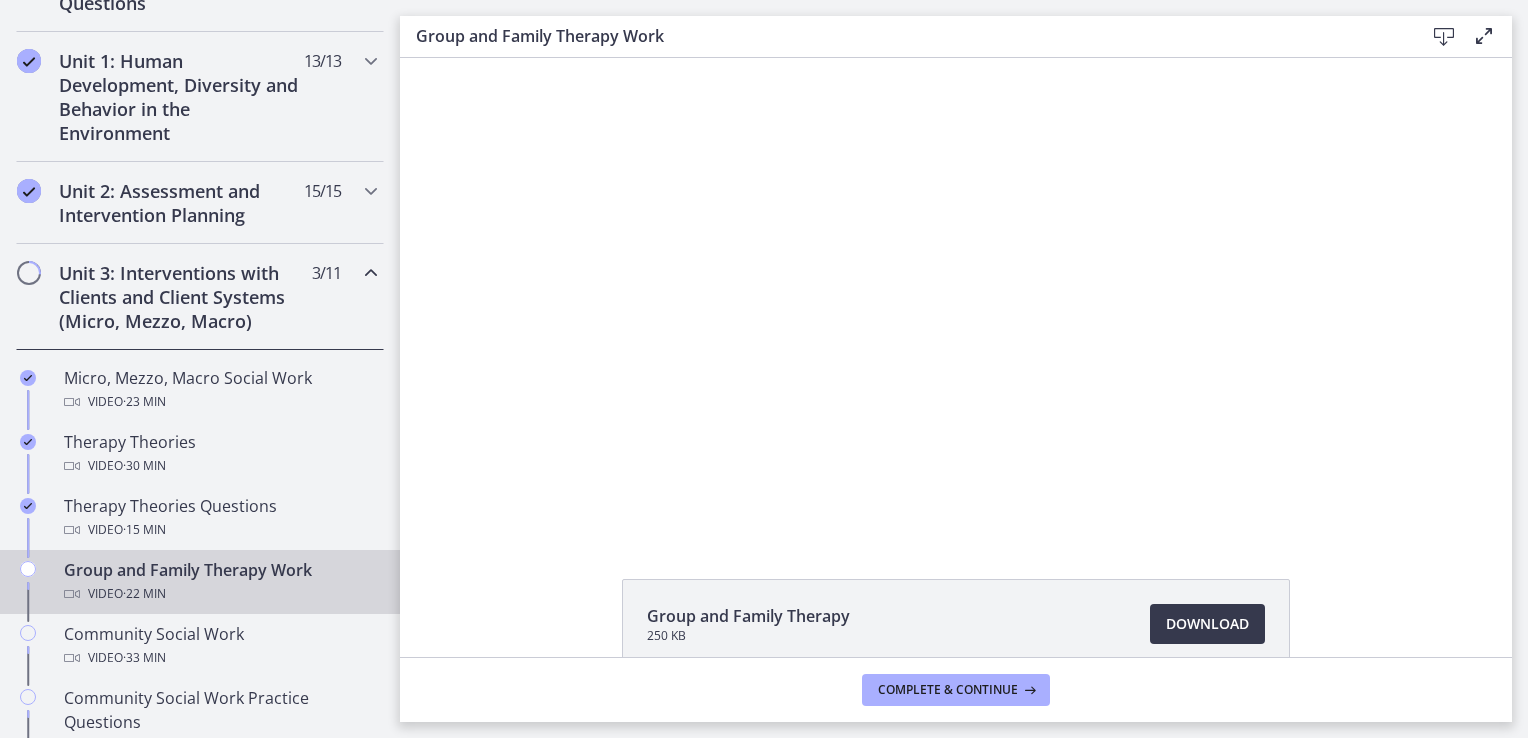 scroll, scrollTop: 600, scrollLeft: 0, axis: vertical 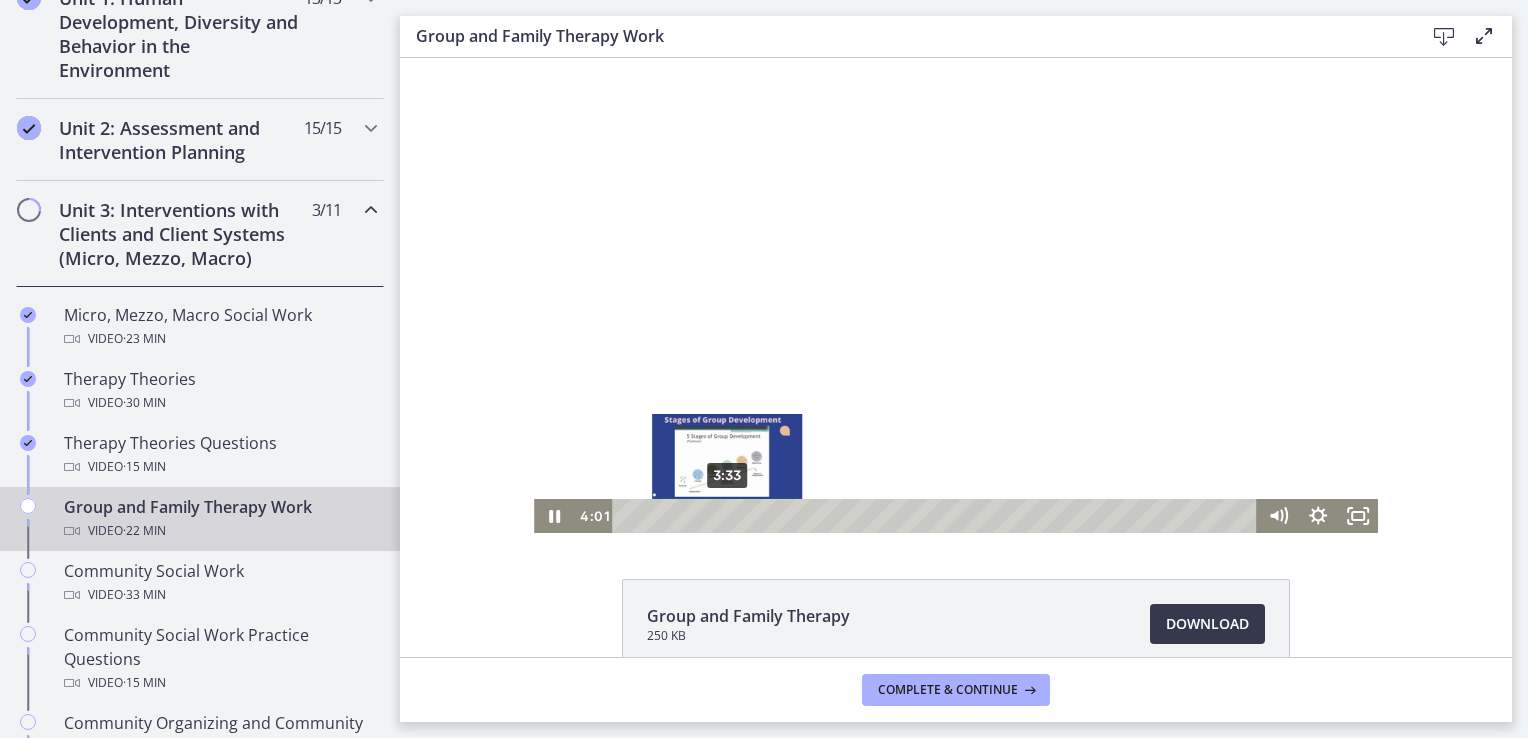 click on "3:33" at bounding box center (937, 516) 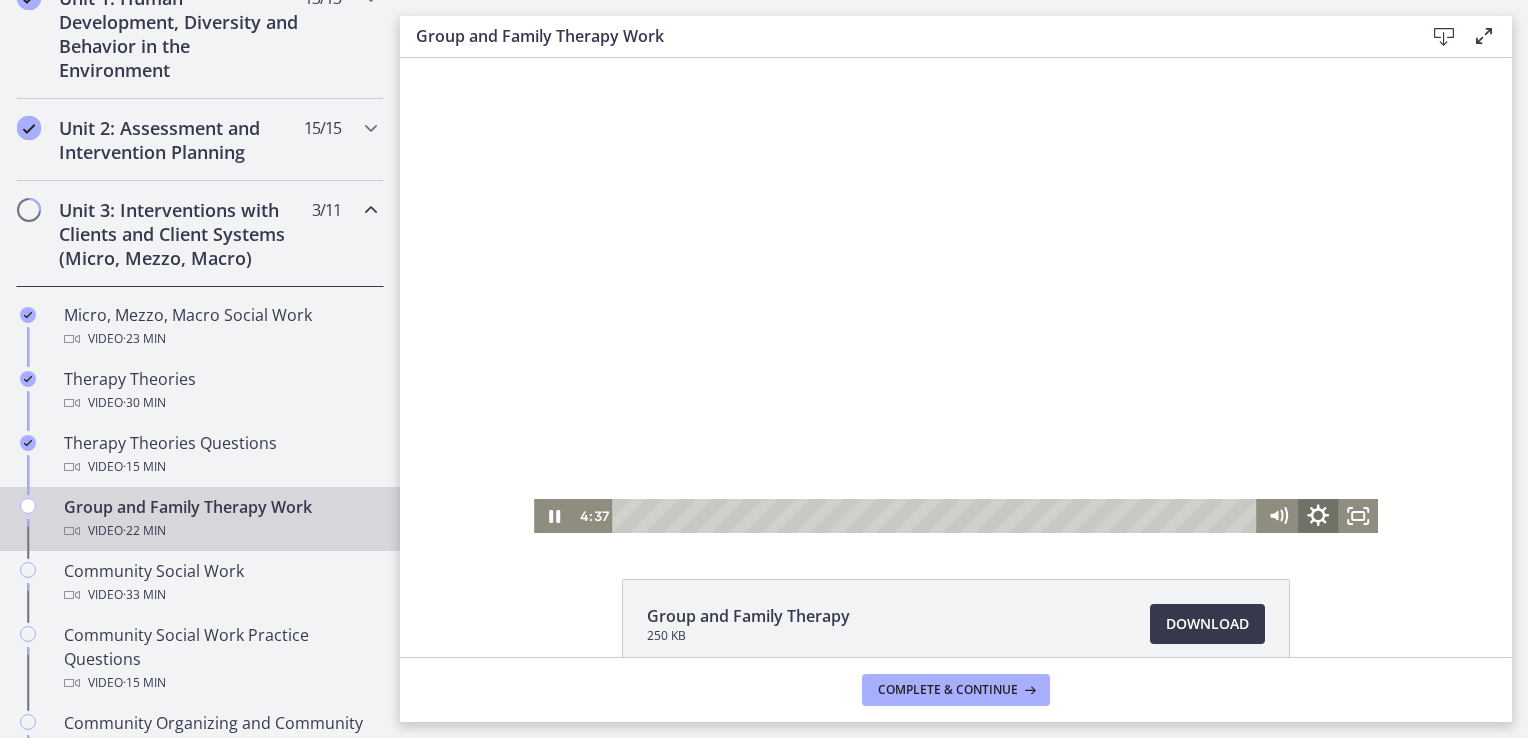 click 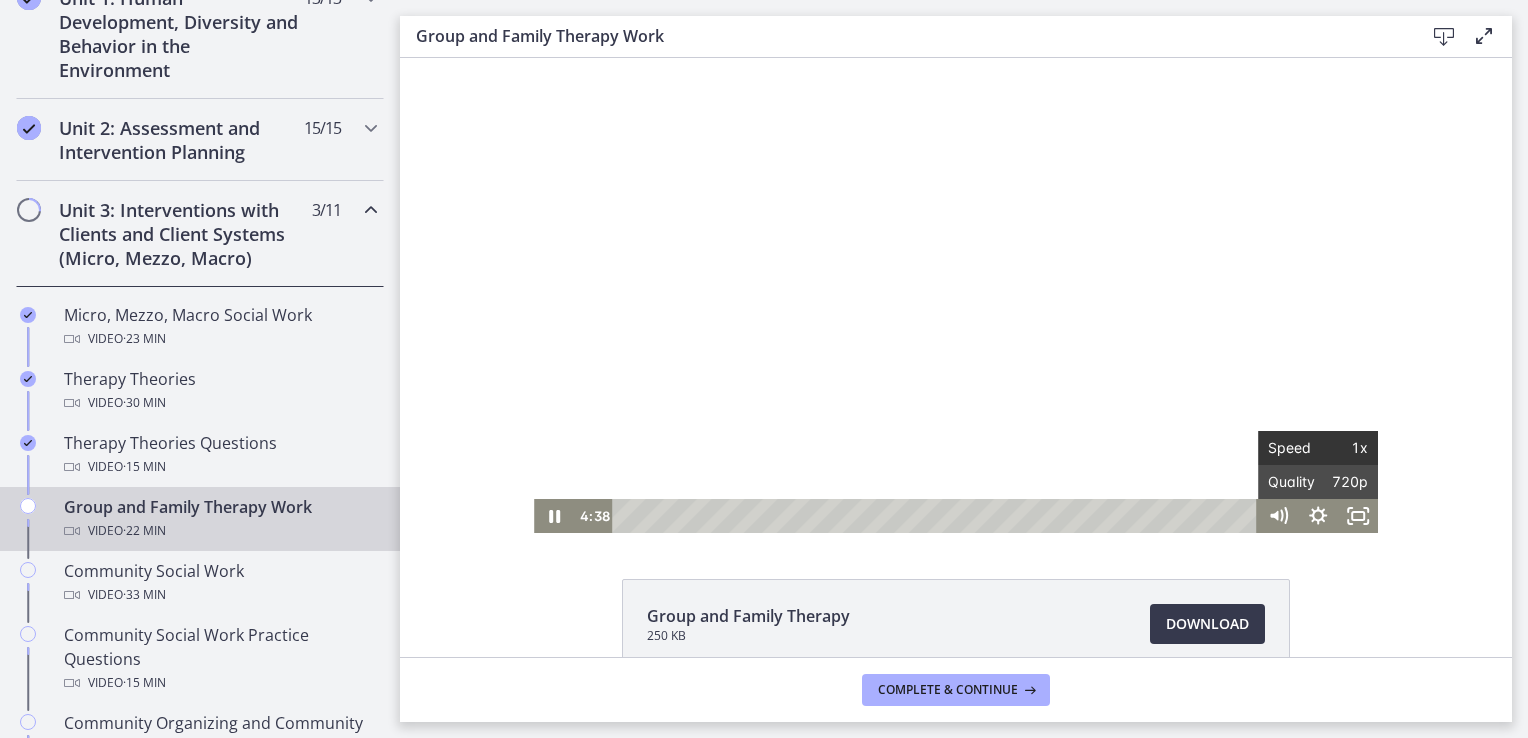 click on "Speed" at bounding box center (1293, 448) 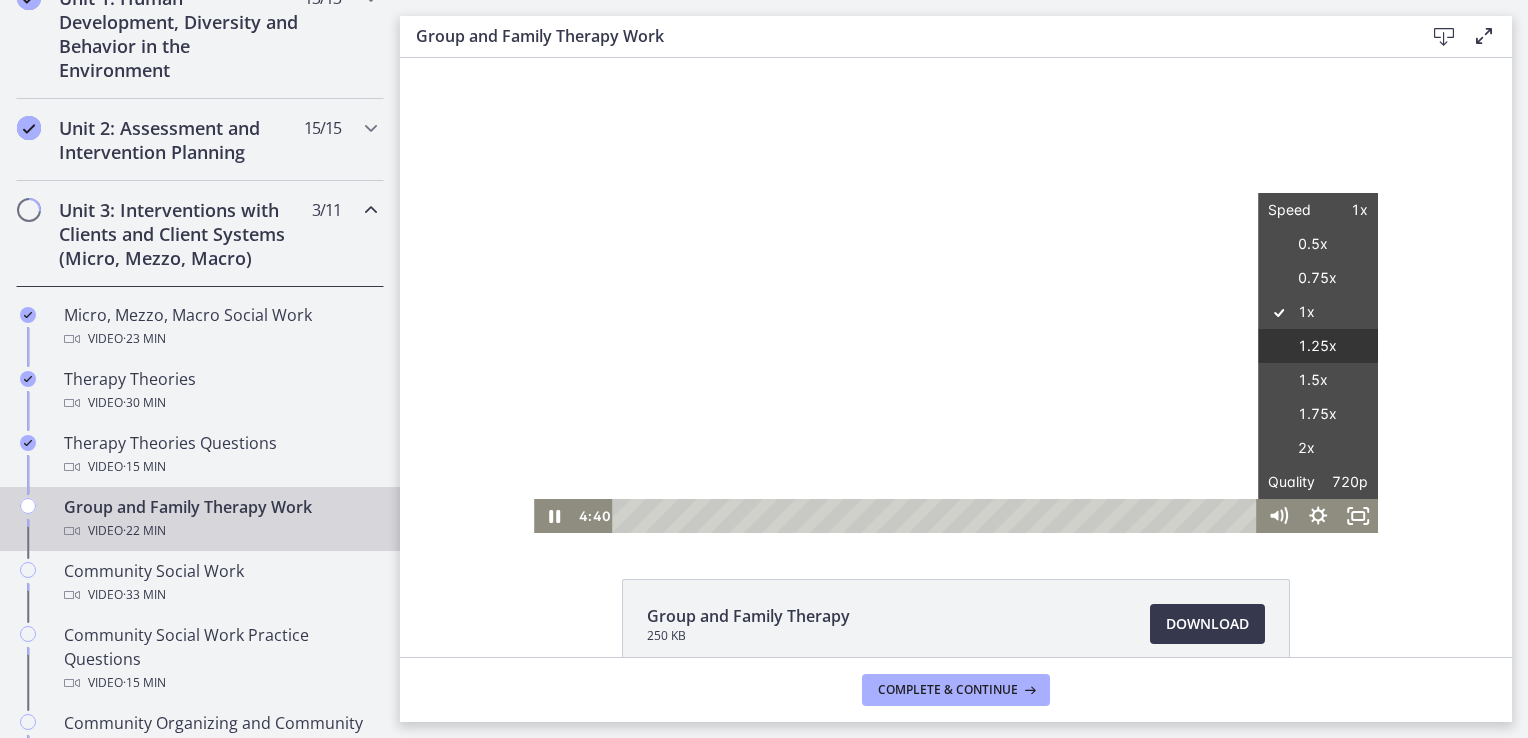 click on "1.25x" at bounding box center (1318, 346) 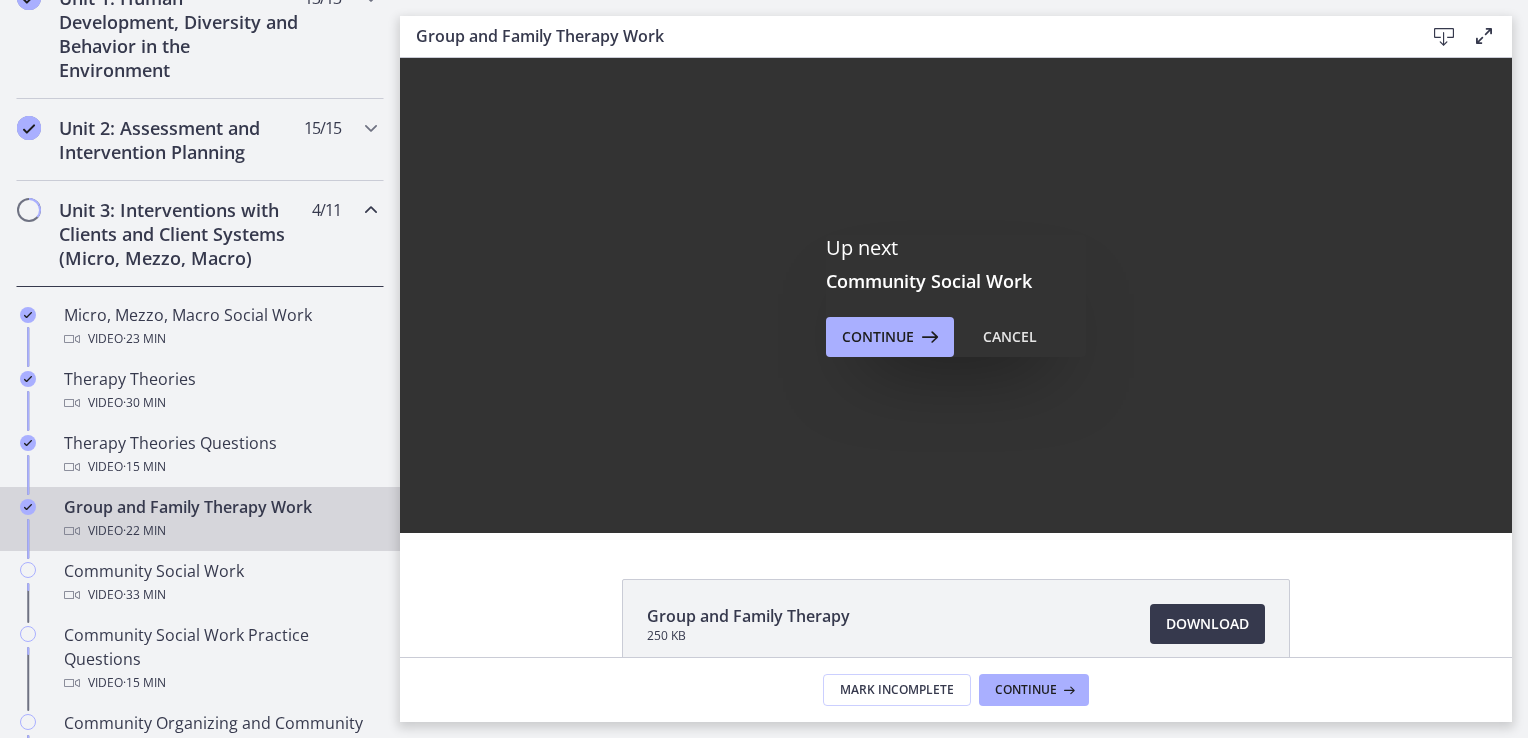 scroll, scrollTop: 0, scrollLeft: 0, axis: both 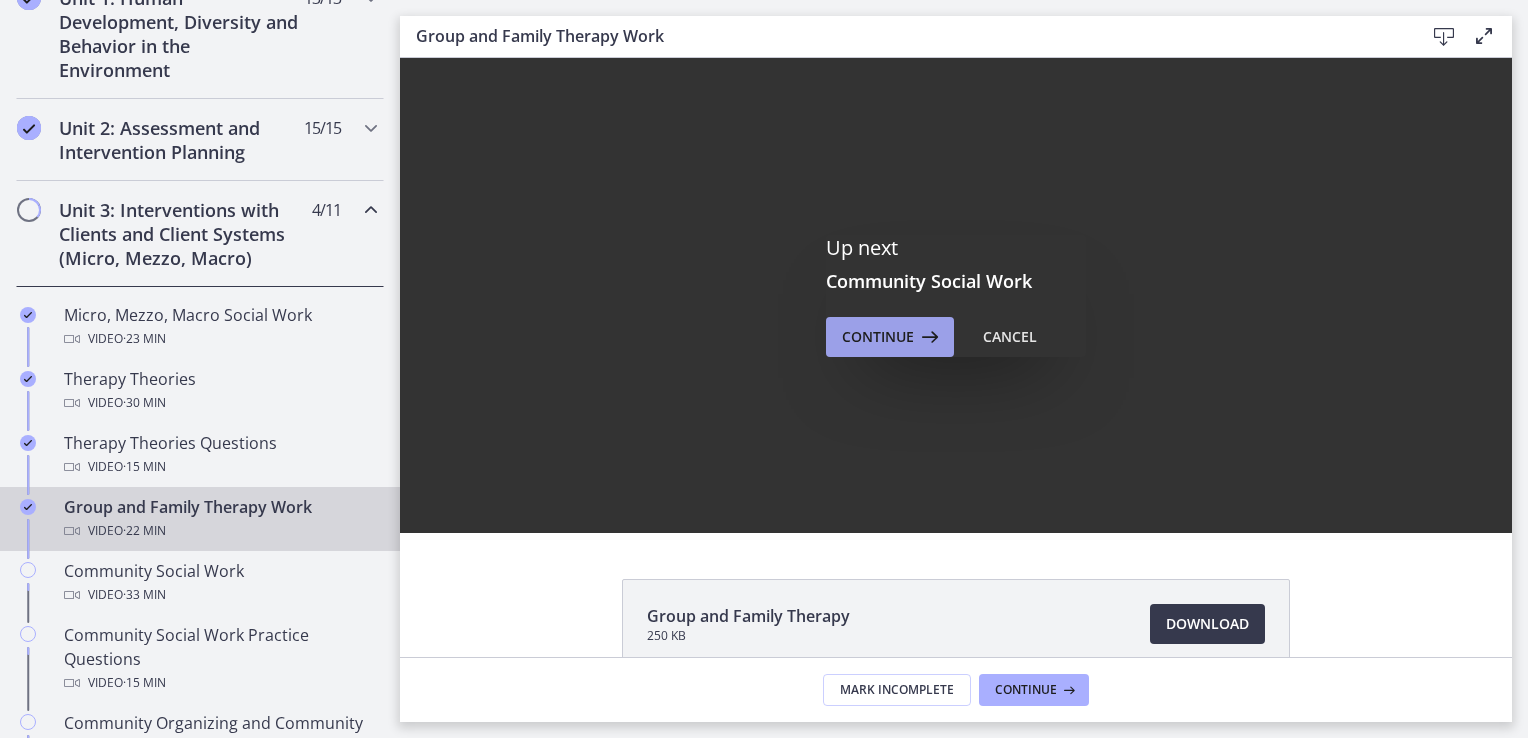 click on "Continue" at bounding box center (878, 337) 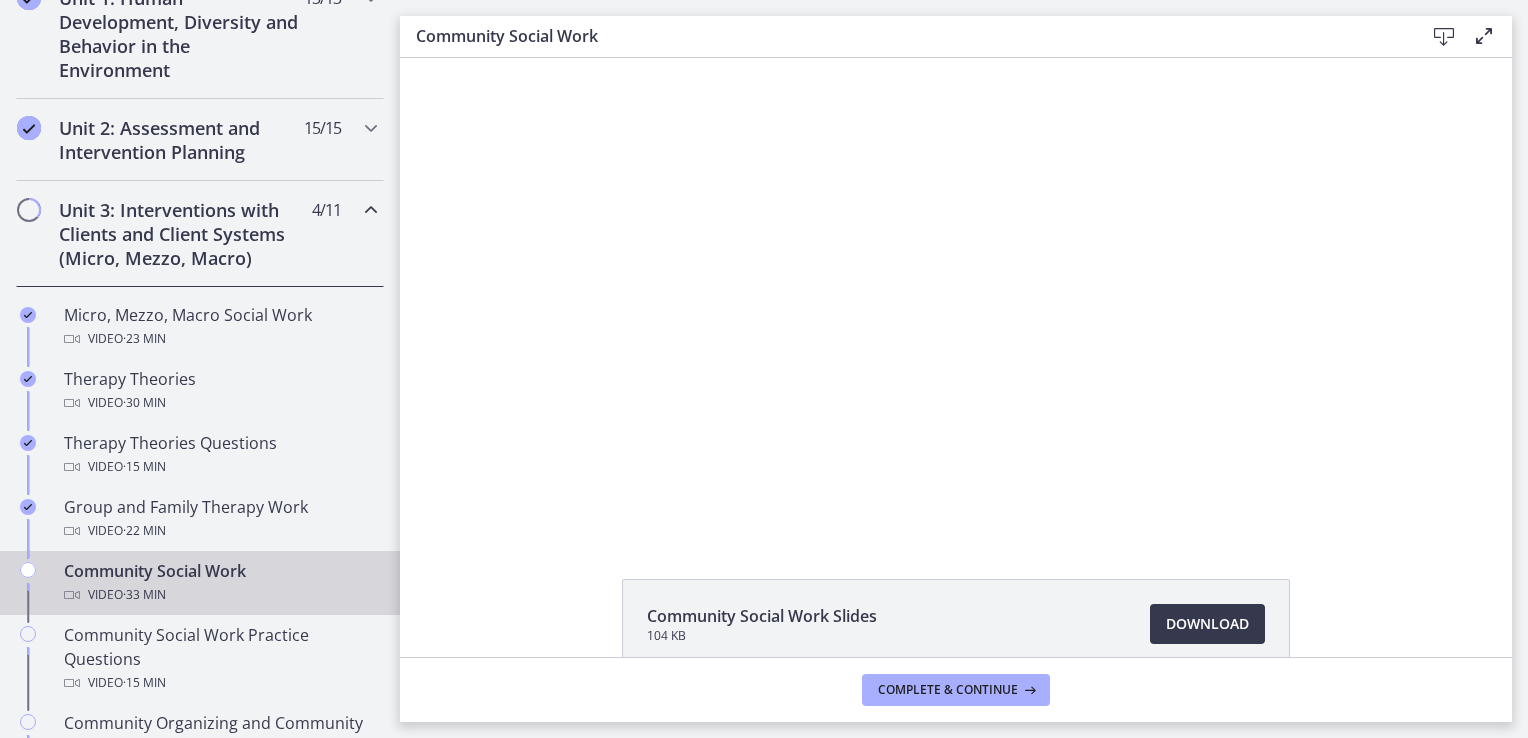 scroll, scrollTop: 0, scrollLeft: 0, axis: both 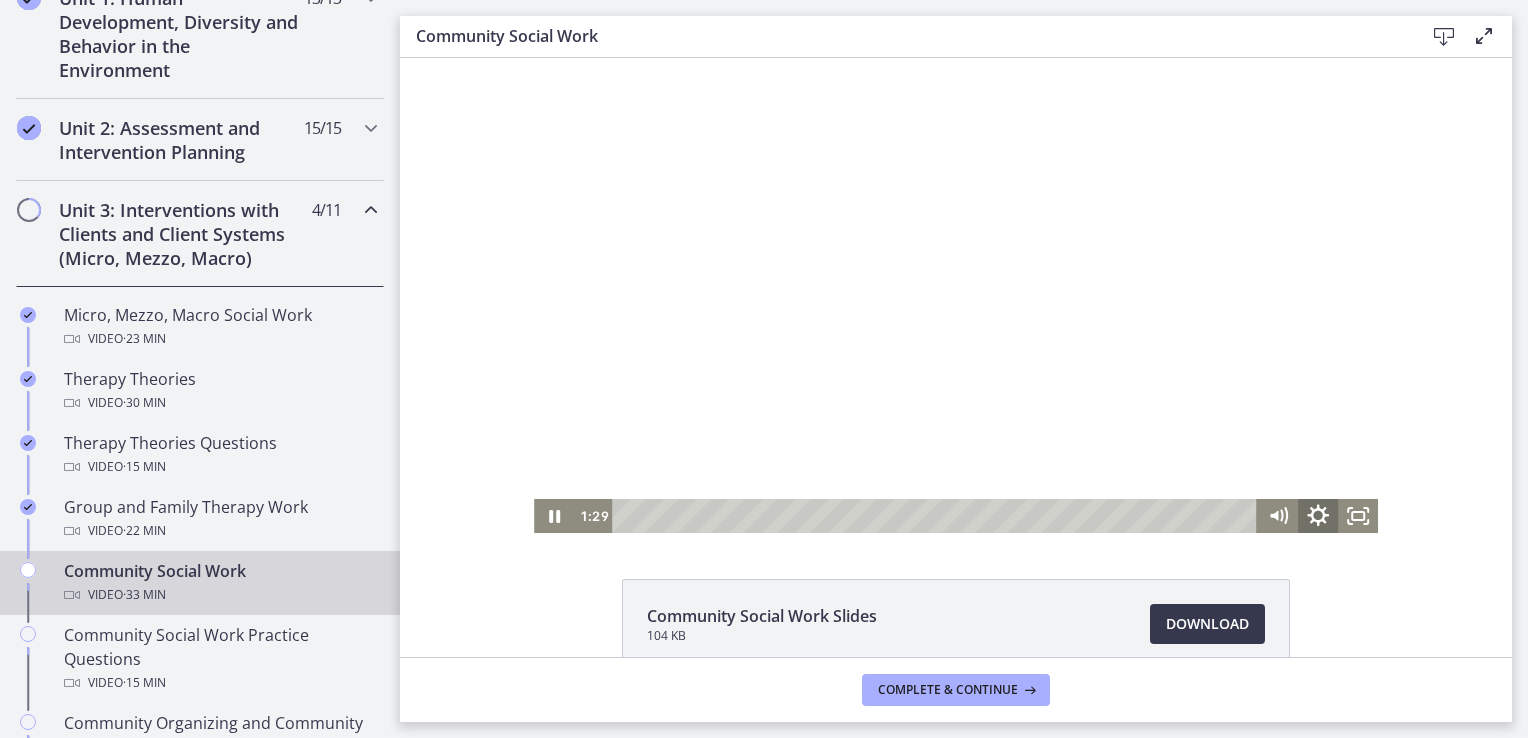 click 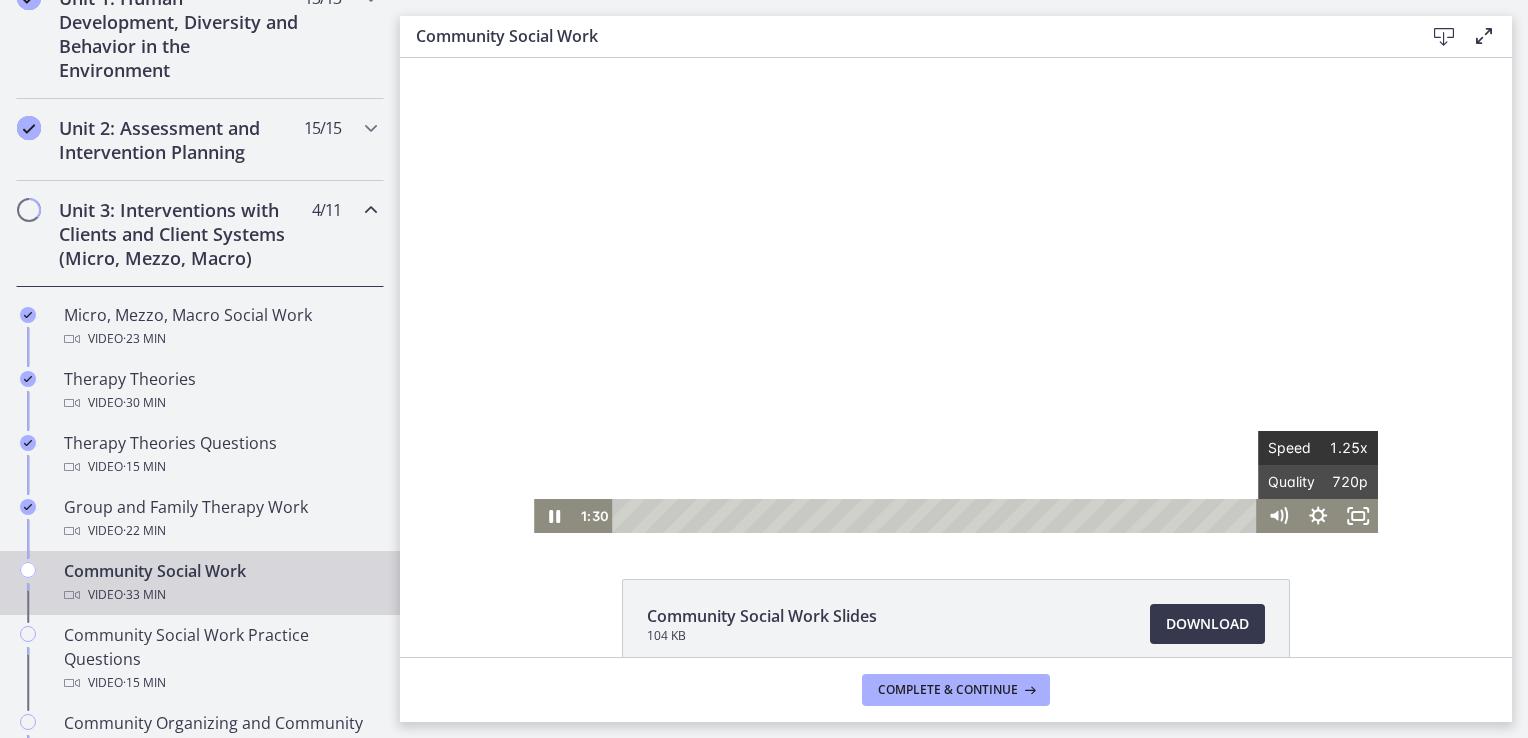 click on "Speed" at bounding box center (1293, 448) 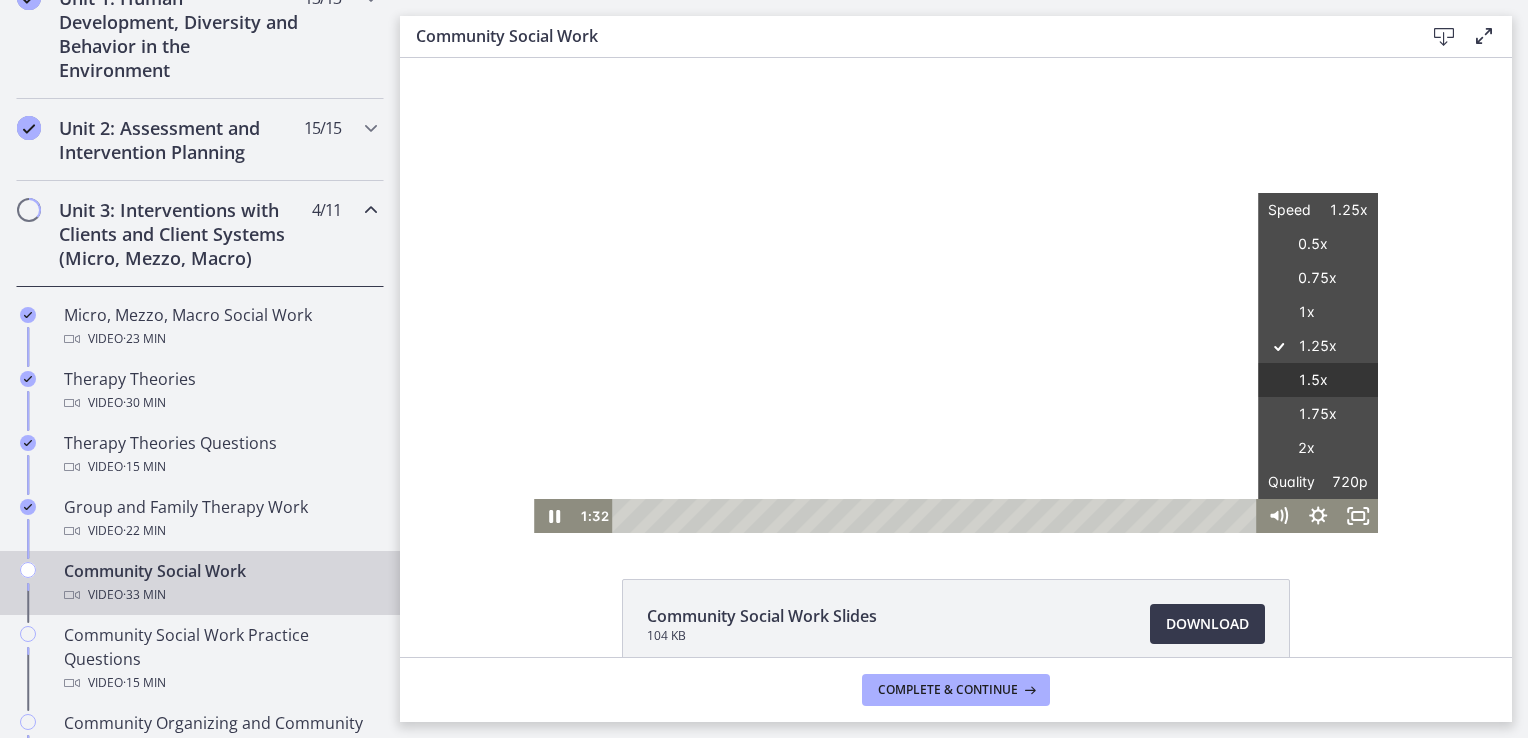 click on "1.5x" at bounding box center [1318, 380] 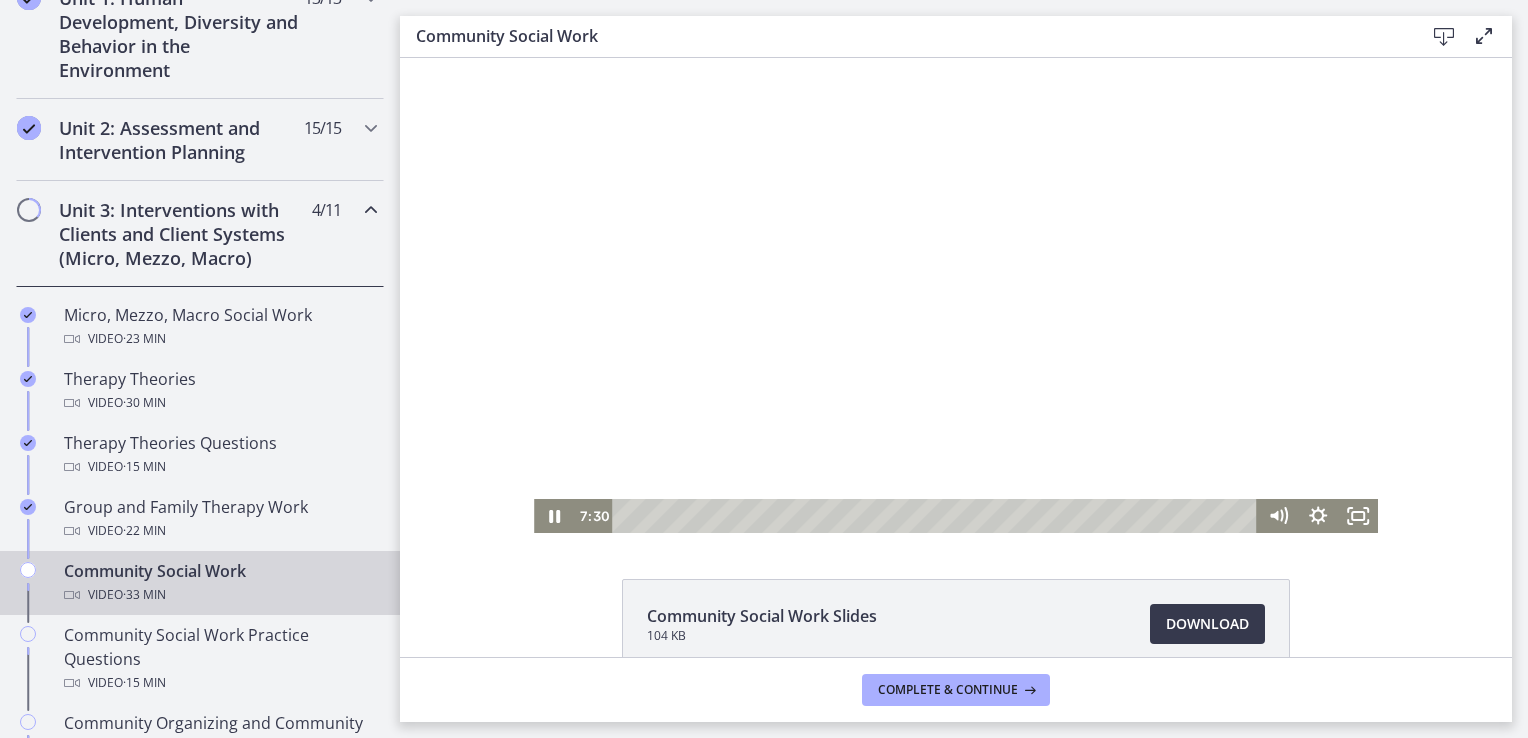 click at bounding box center (956, 295) 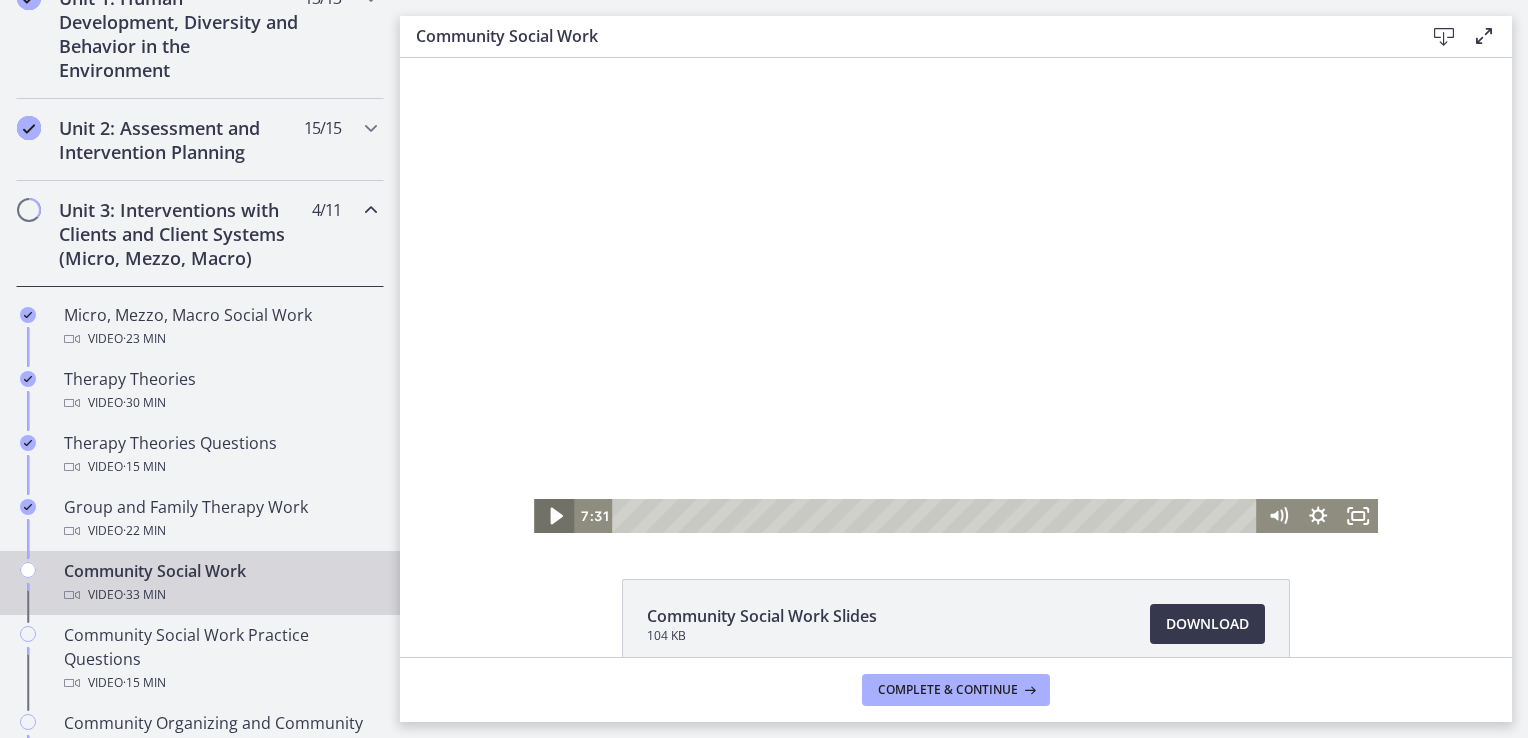 click 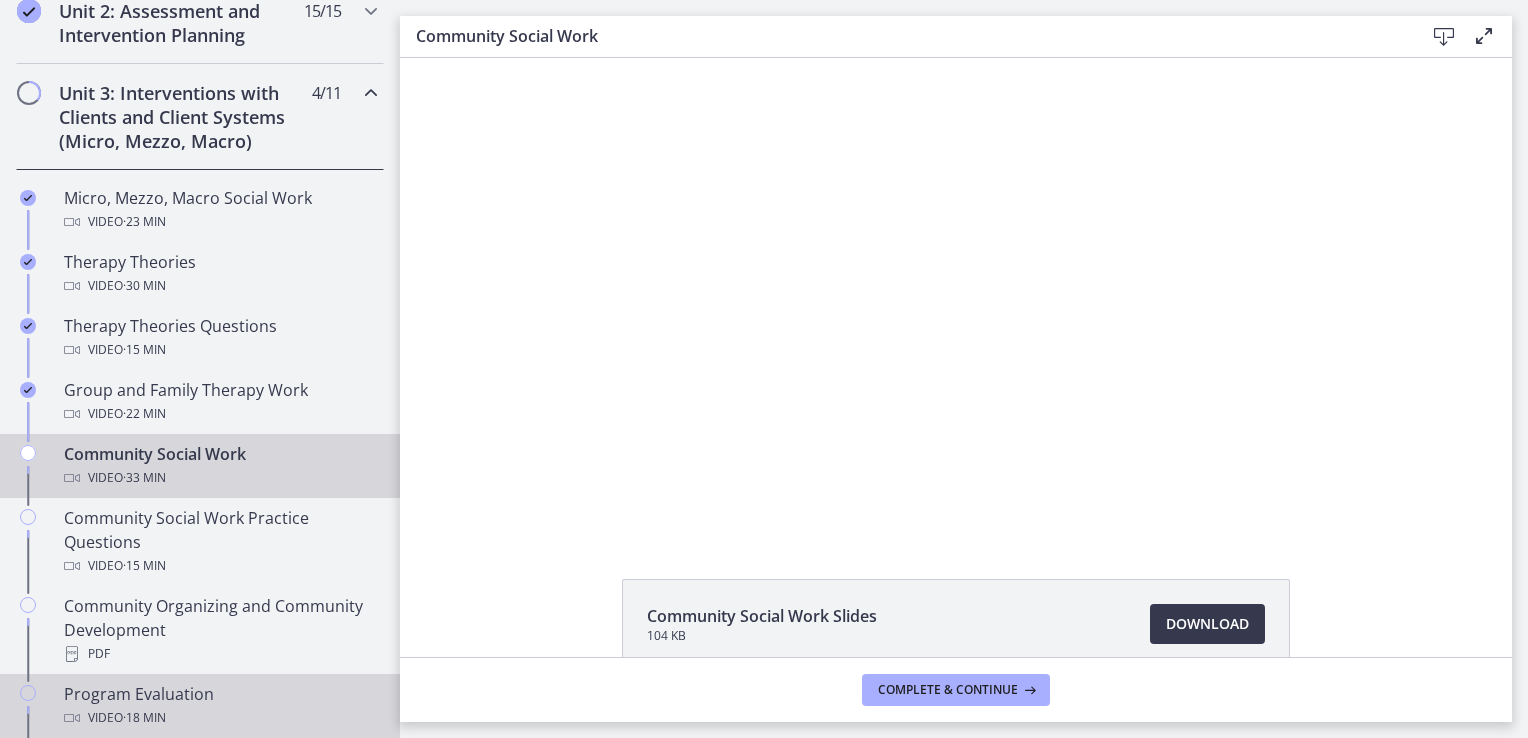 scroll, scrollTop: 1000, scrollLeft: 0, axis: vertical 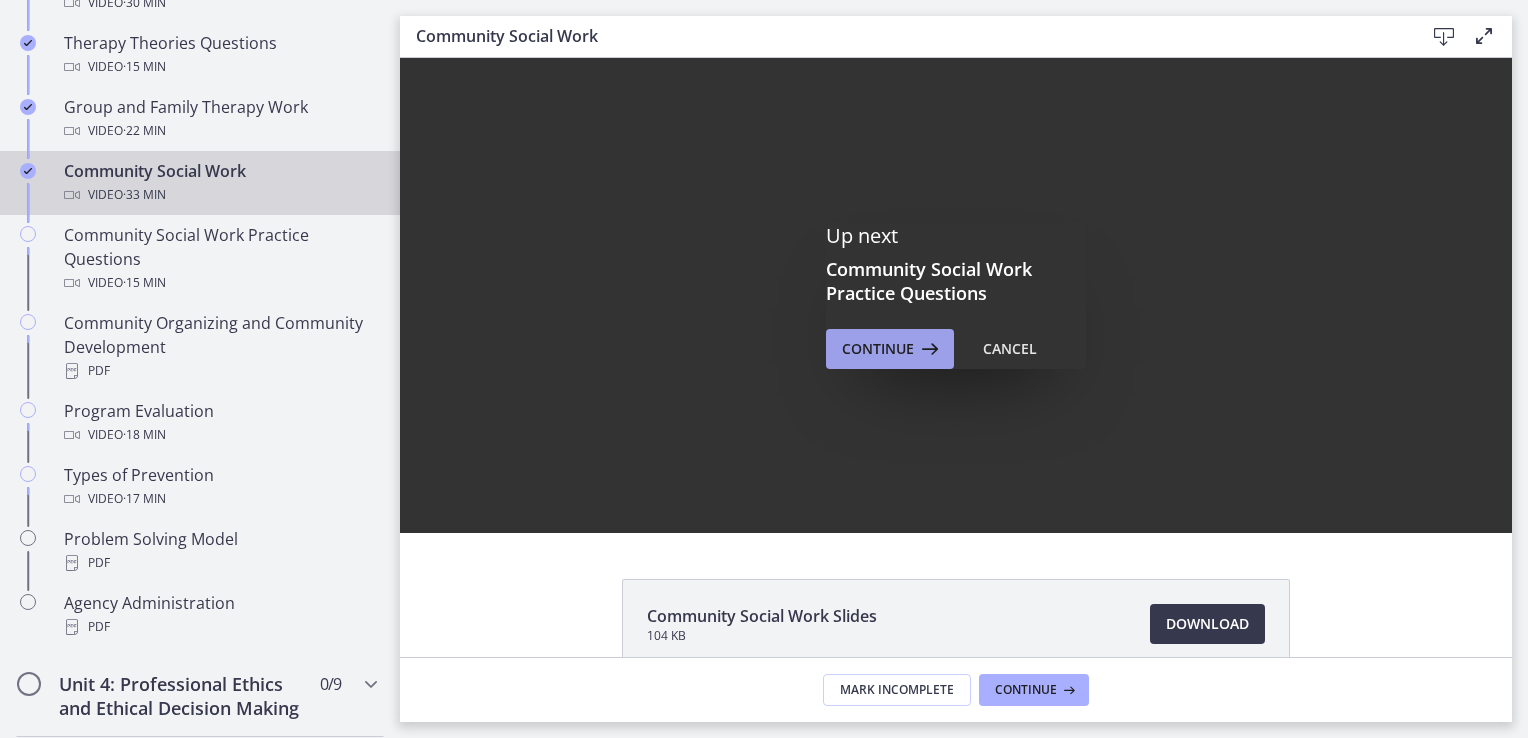 click on "Continue" at bounding box center [878, 349] 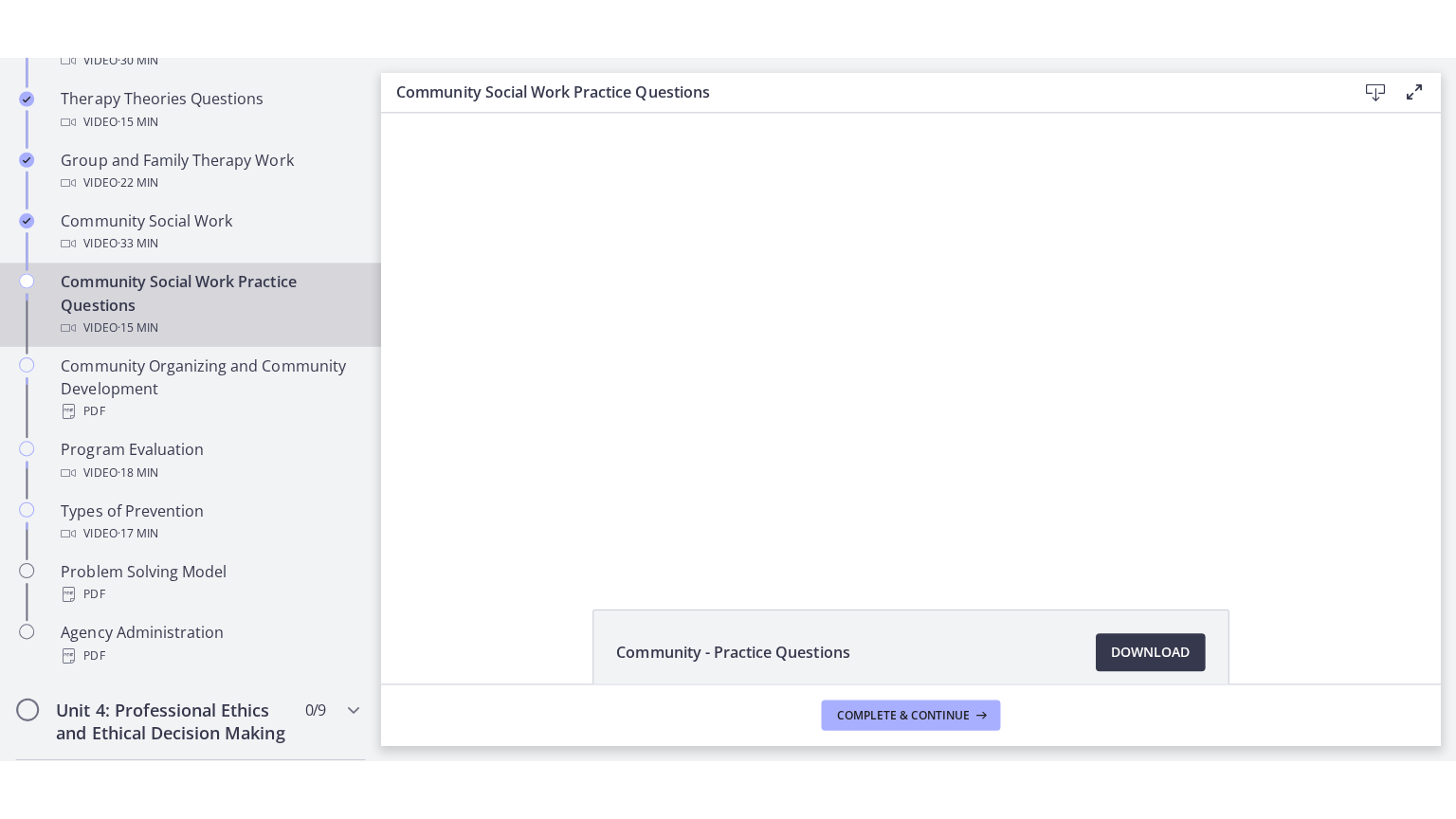 scroll, scrollTop: 0, scrollLeft: 0, axis: both 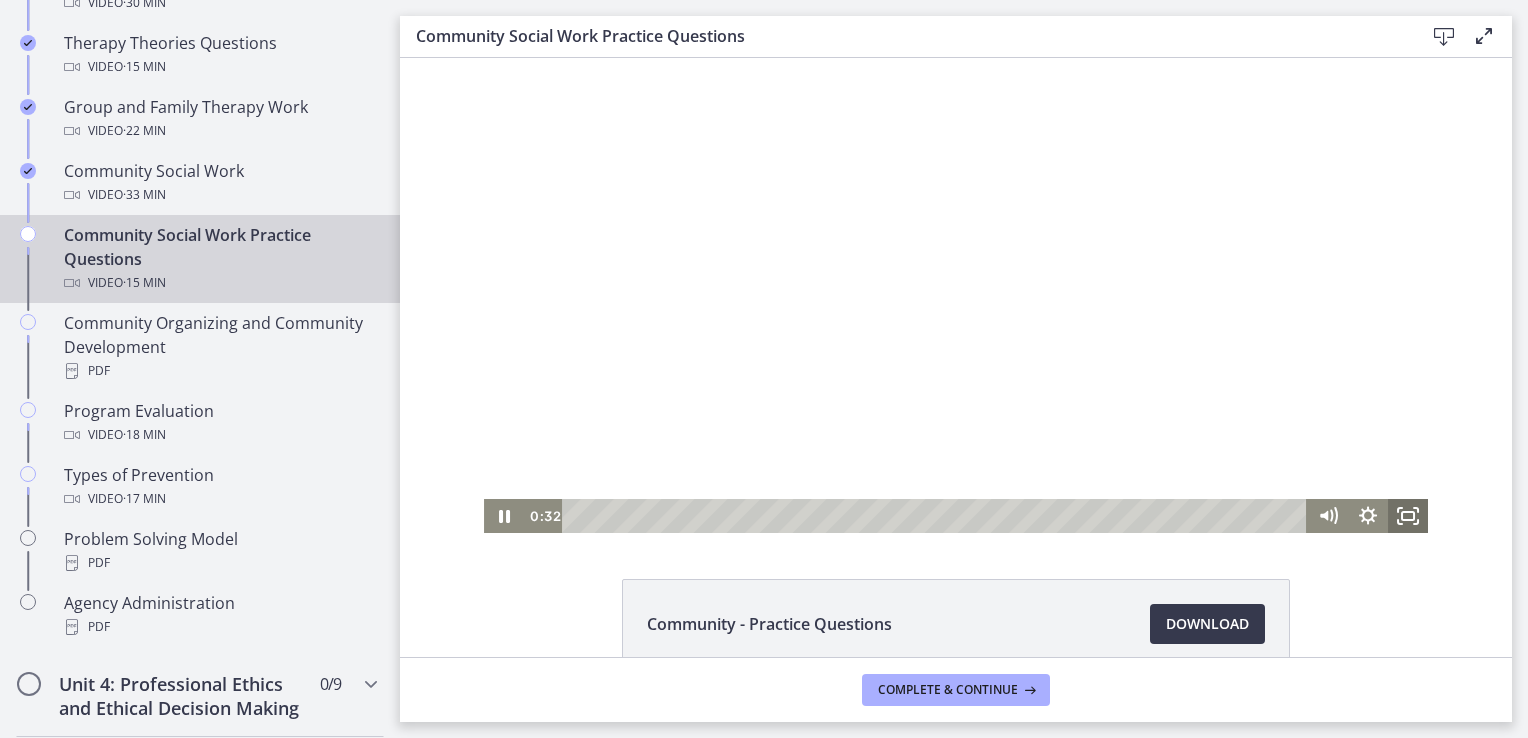 click 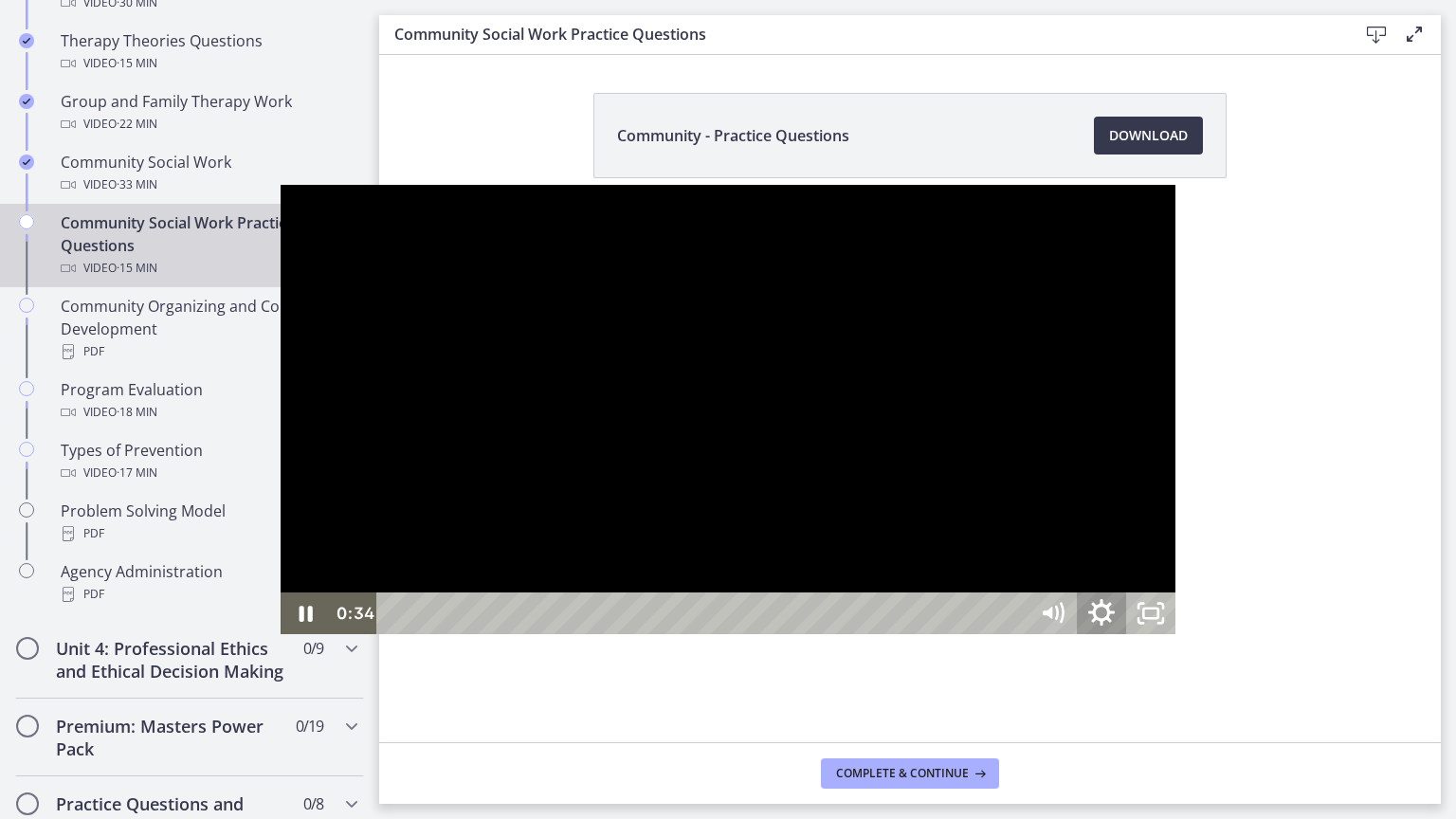 click 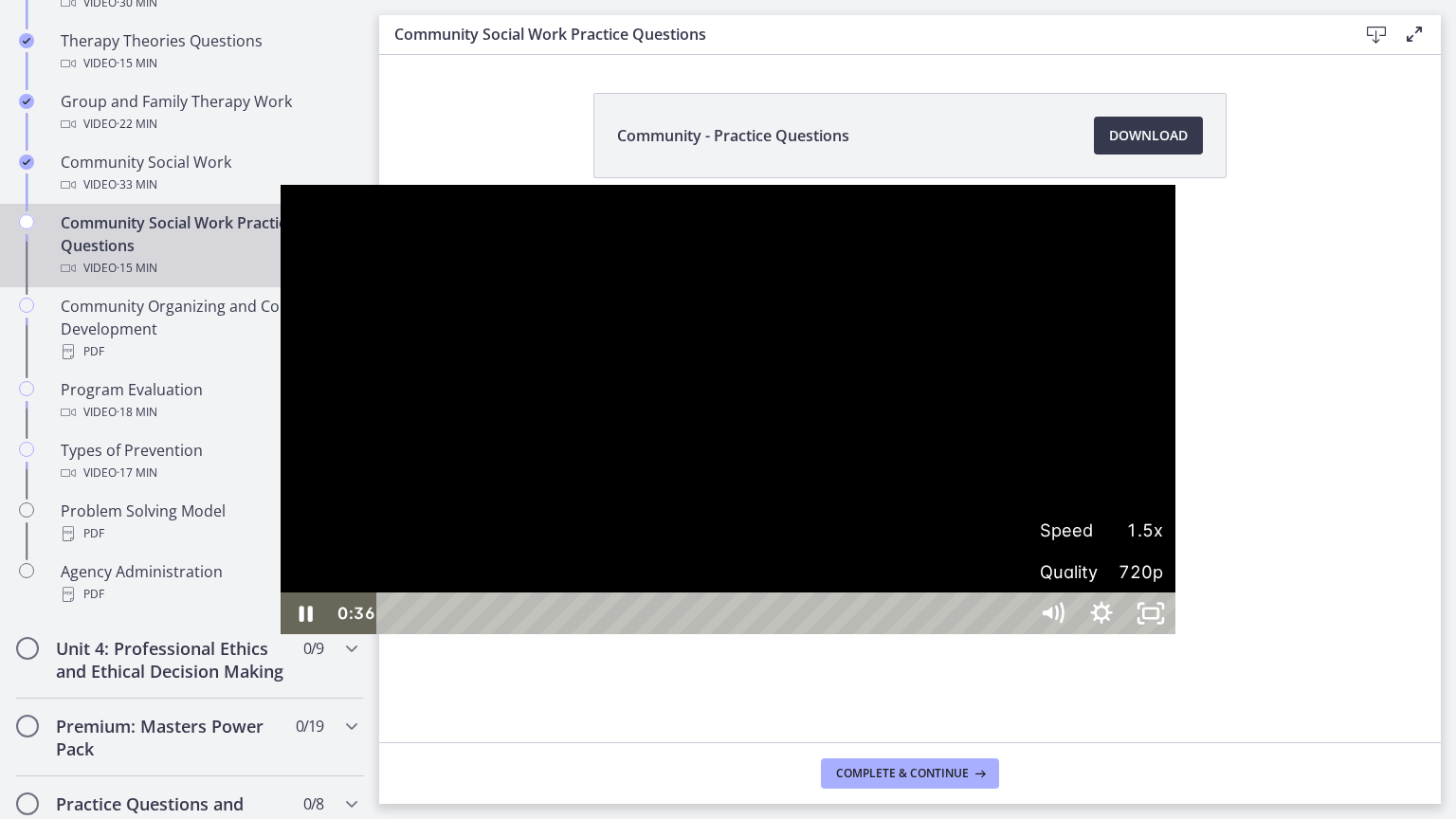 click on "1.5x" at bounding box center [1132, 530] 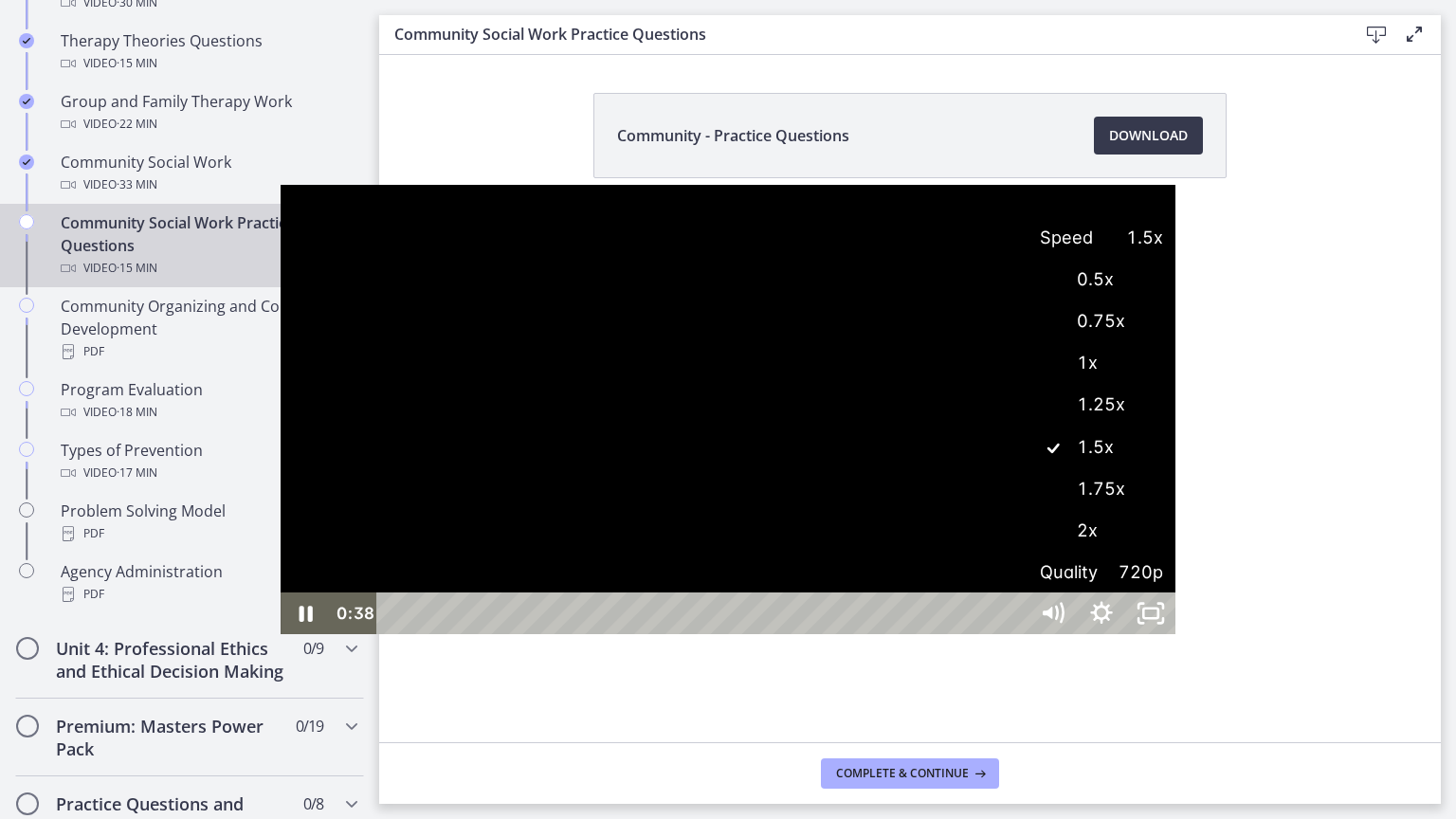 click on "1.25x" at bounding box center [1101, 405] 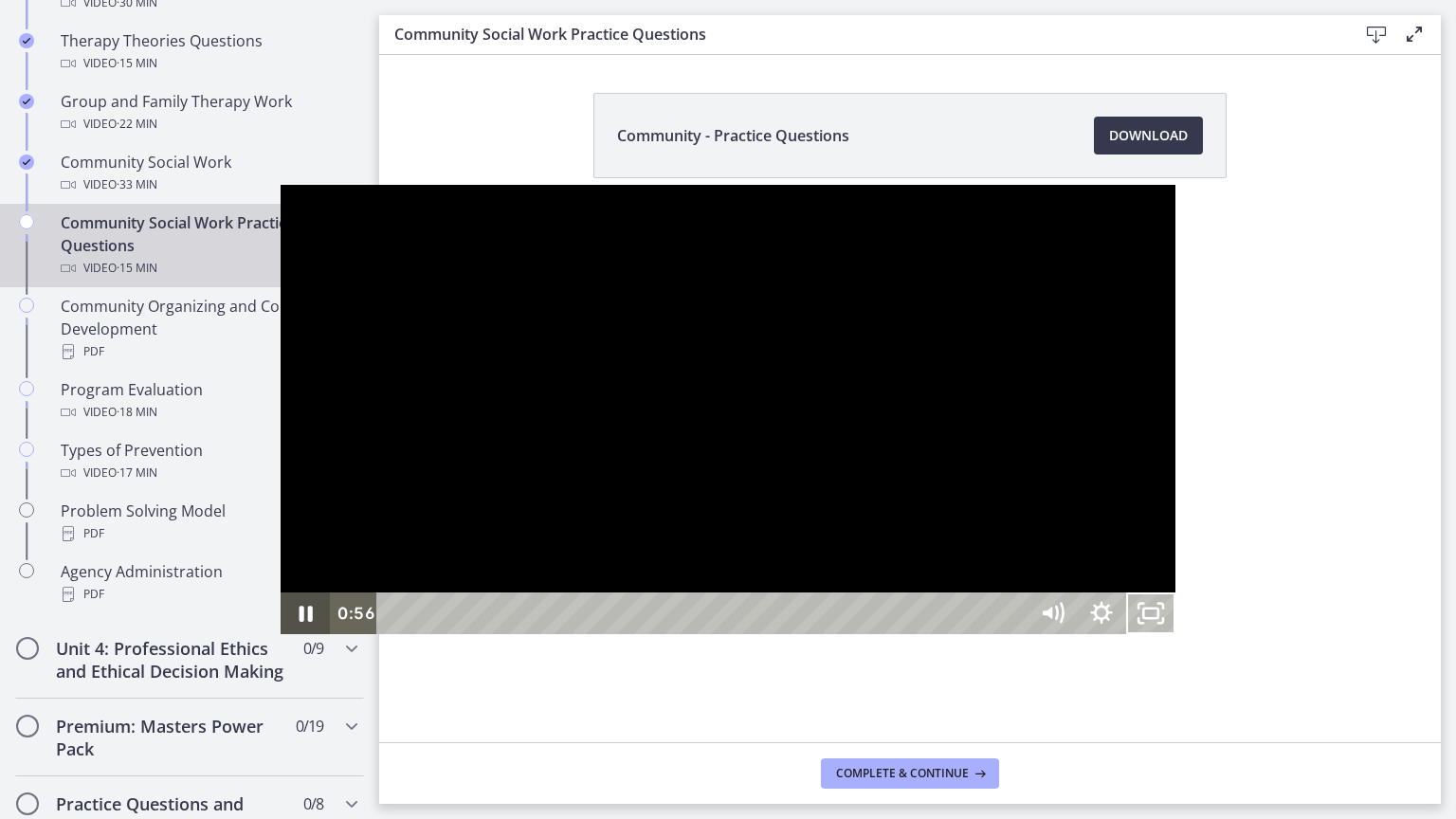 click 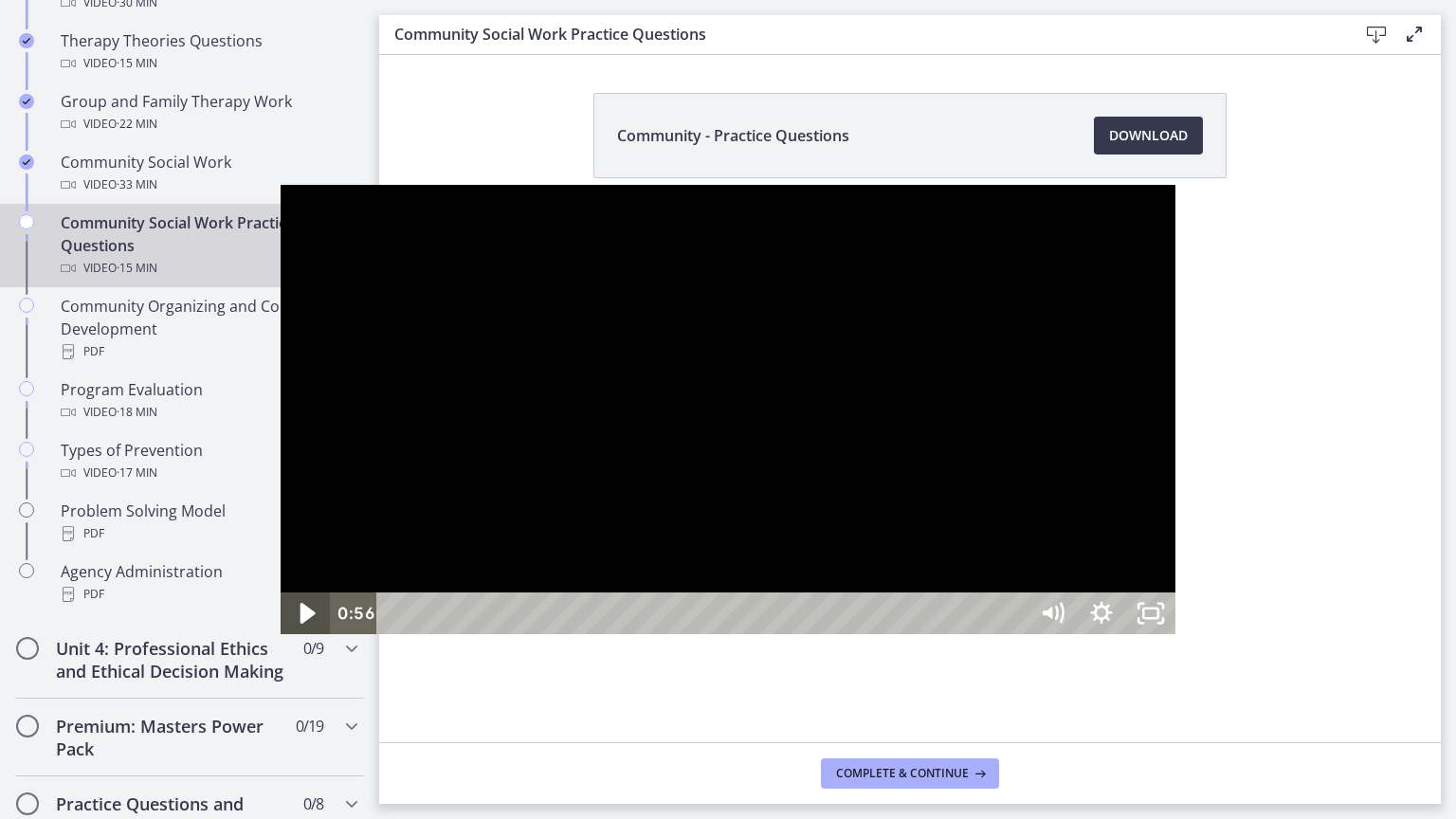 click 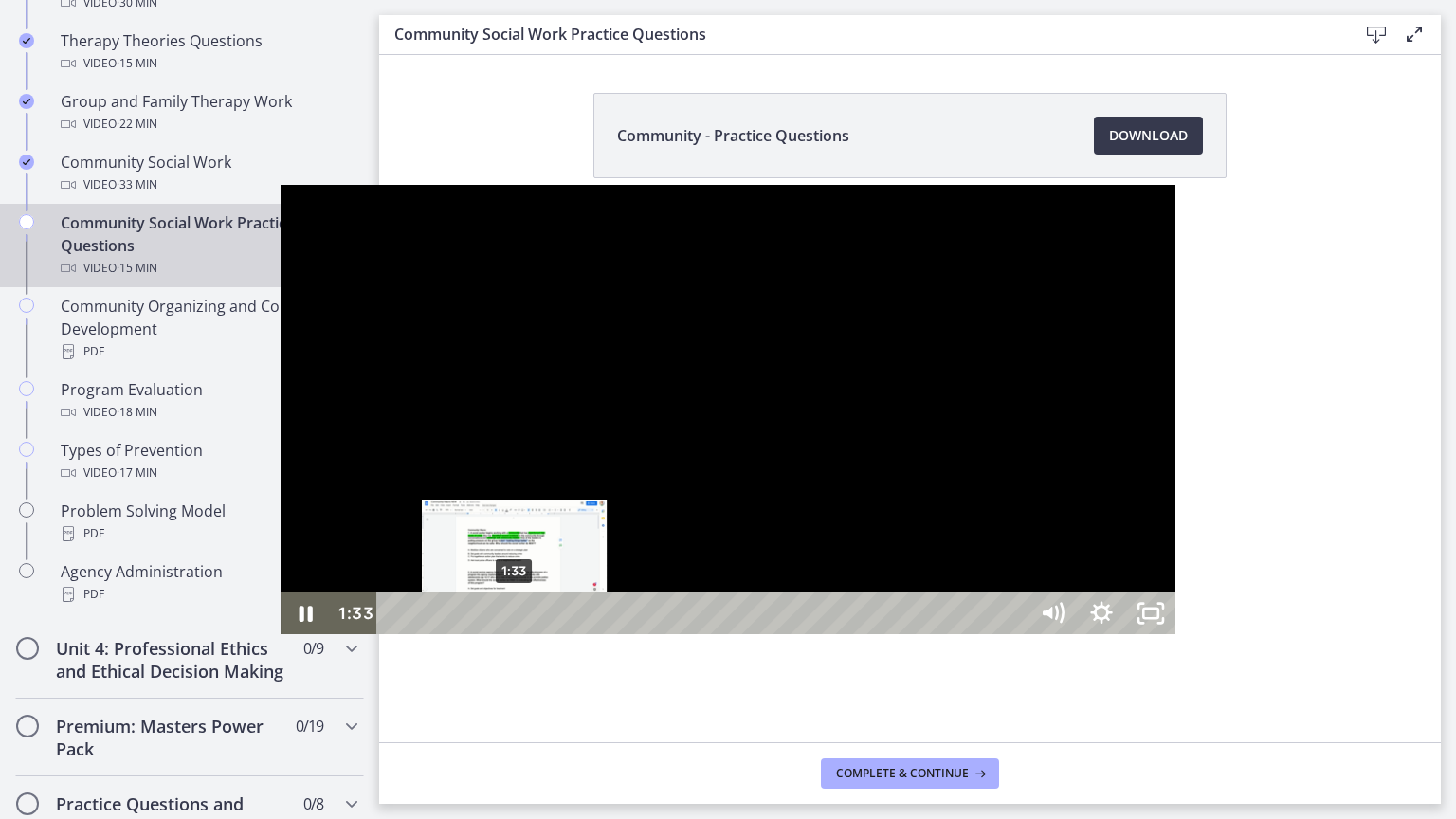 click on "1:33" at bounding box center (704, 613) 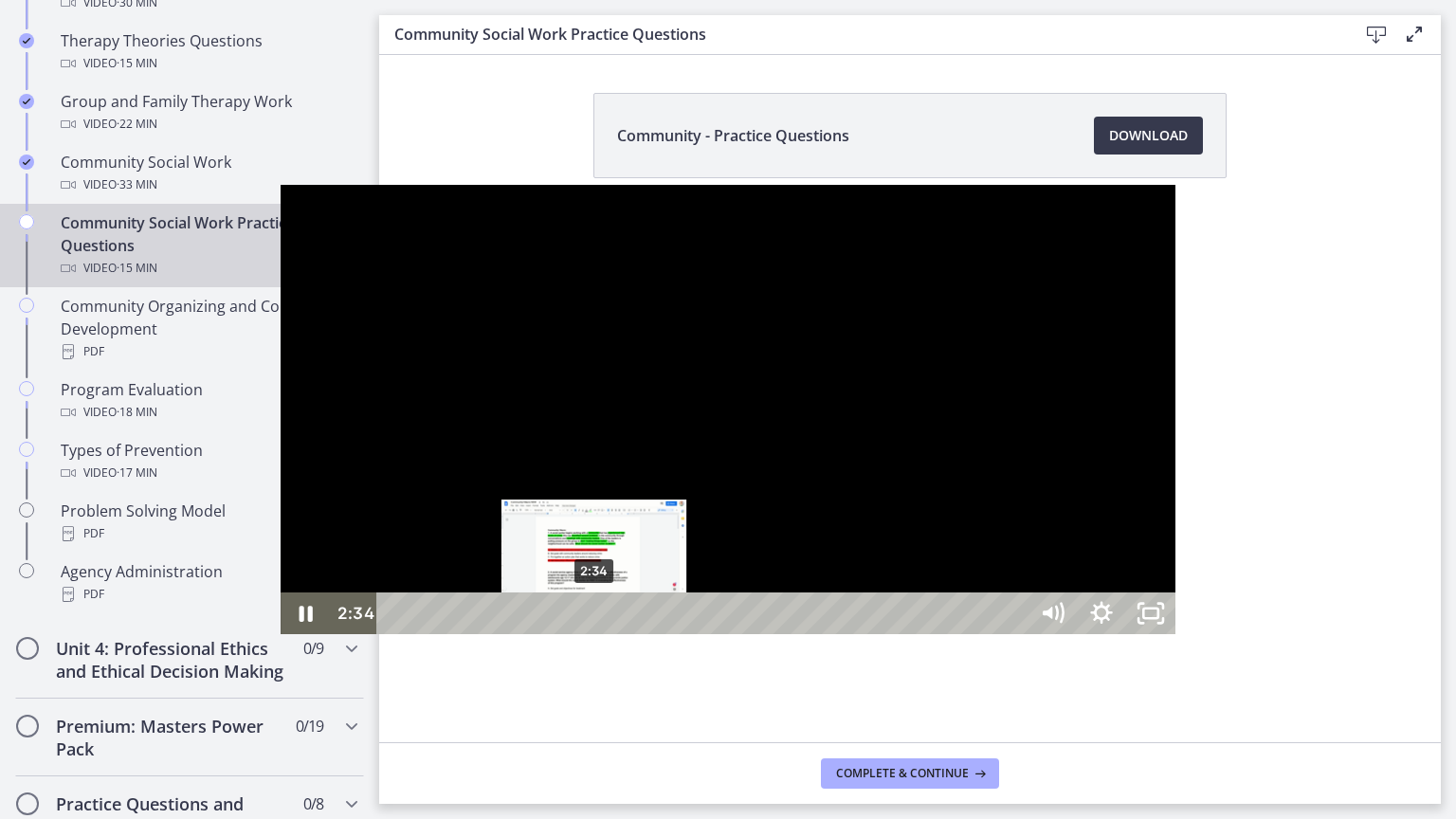 click on "2:34" at bounding box center (704, 613) 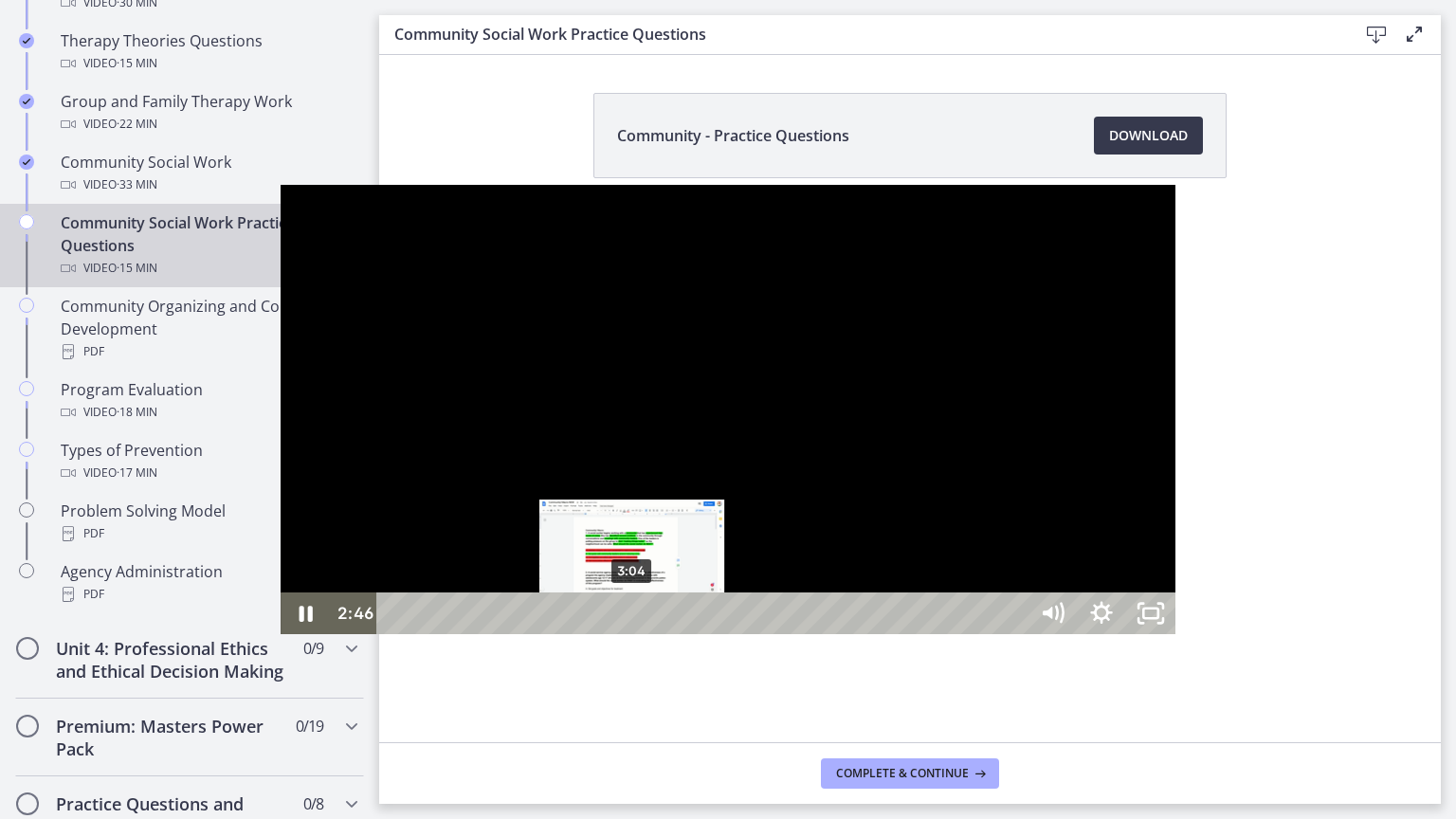 click on "3:04" at bounding box center (704, 613) 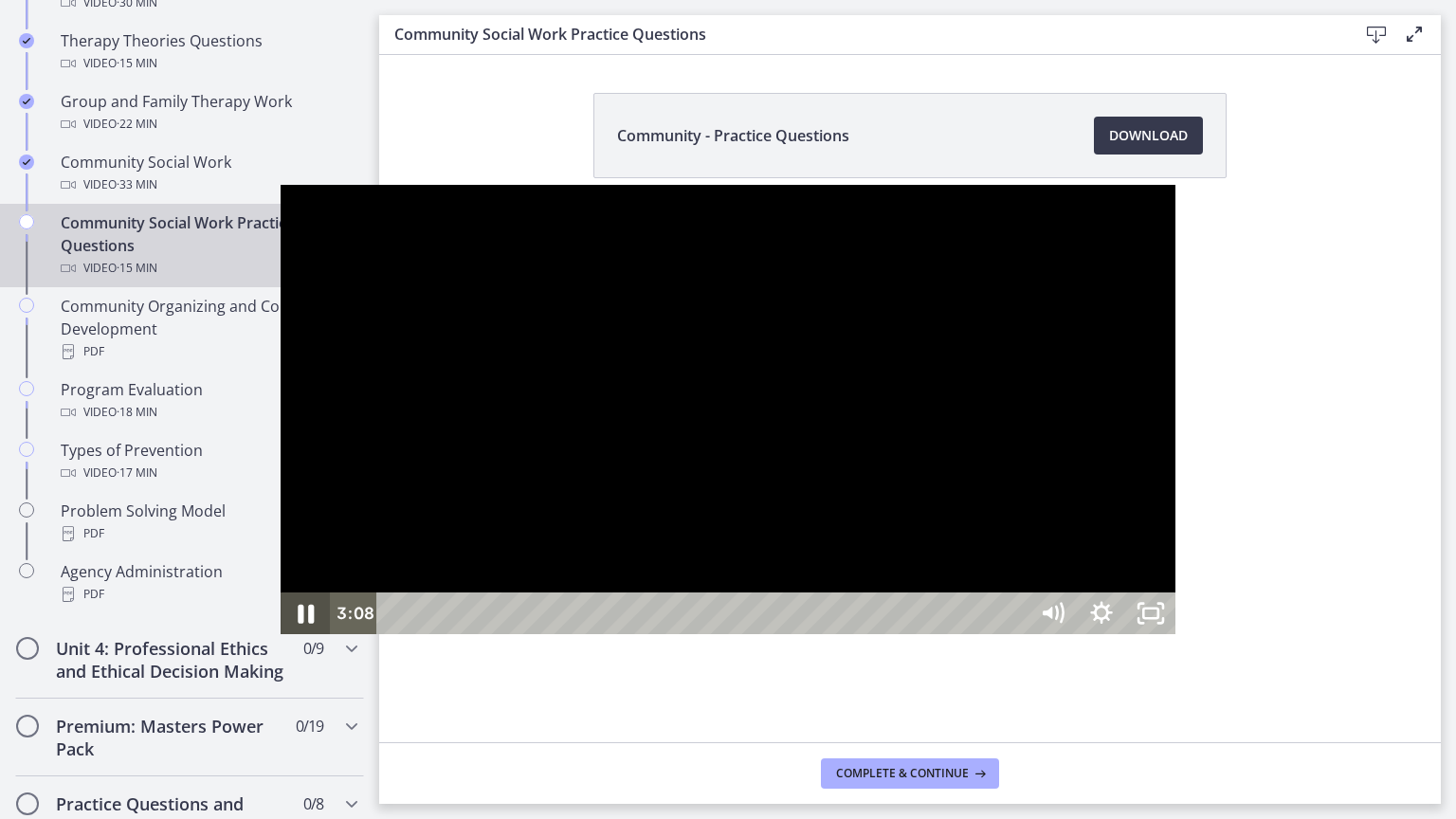 click 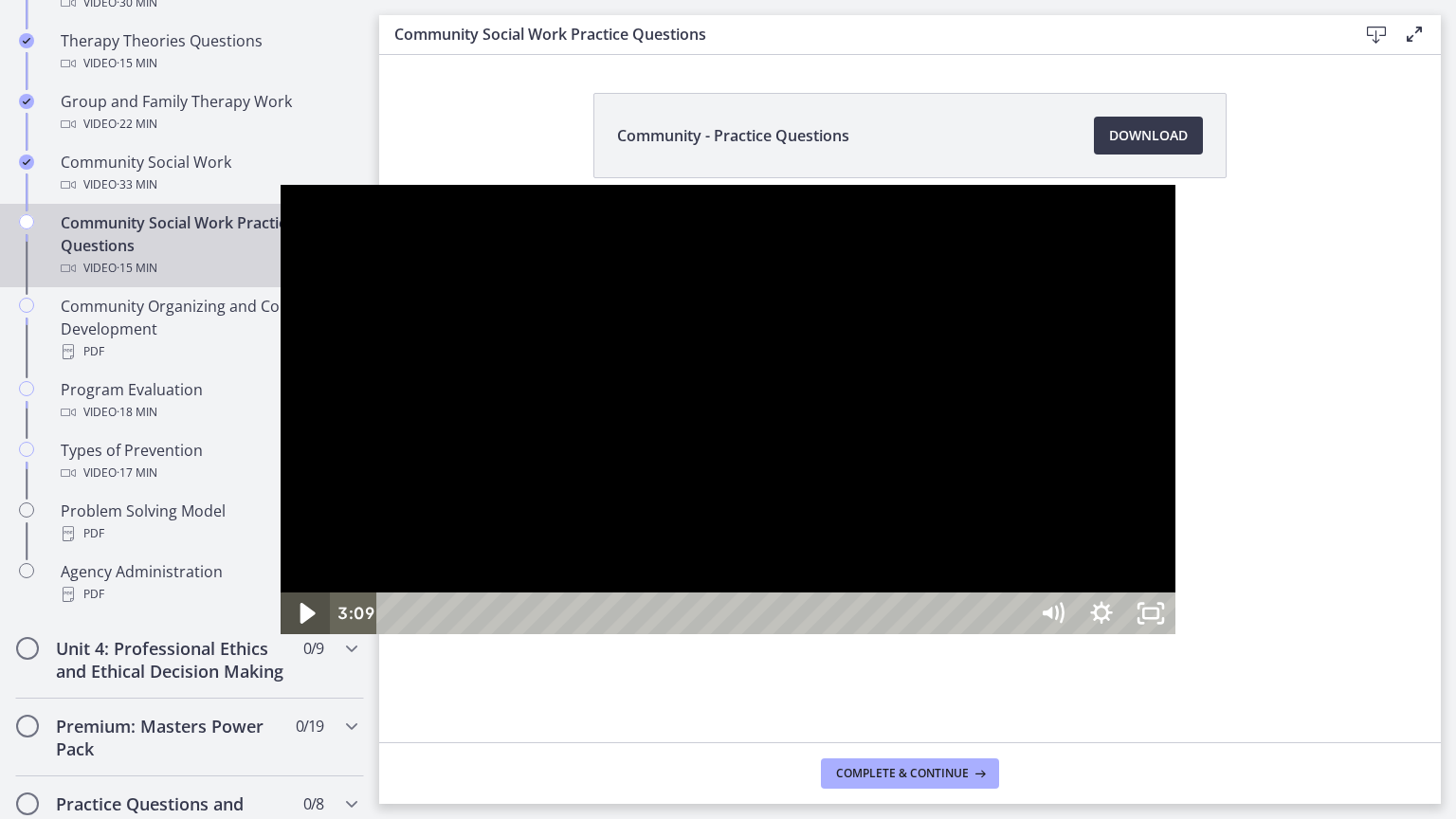click 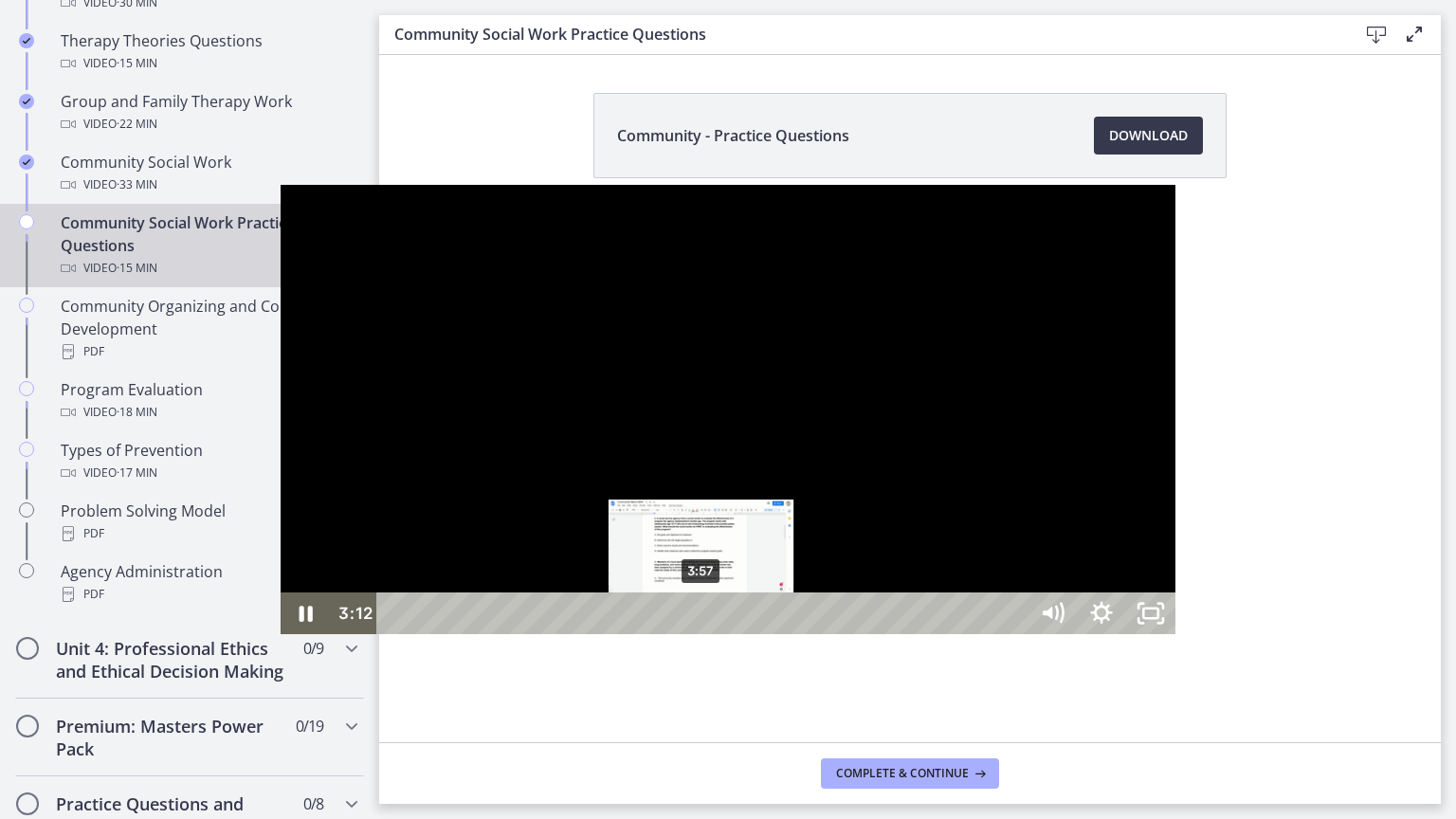 click on "3:57" at bounding box center [704, 613] 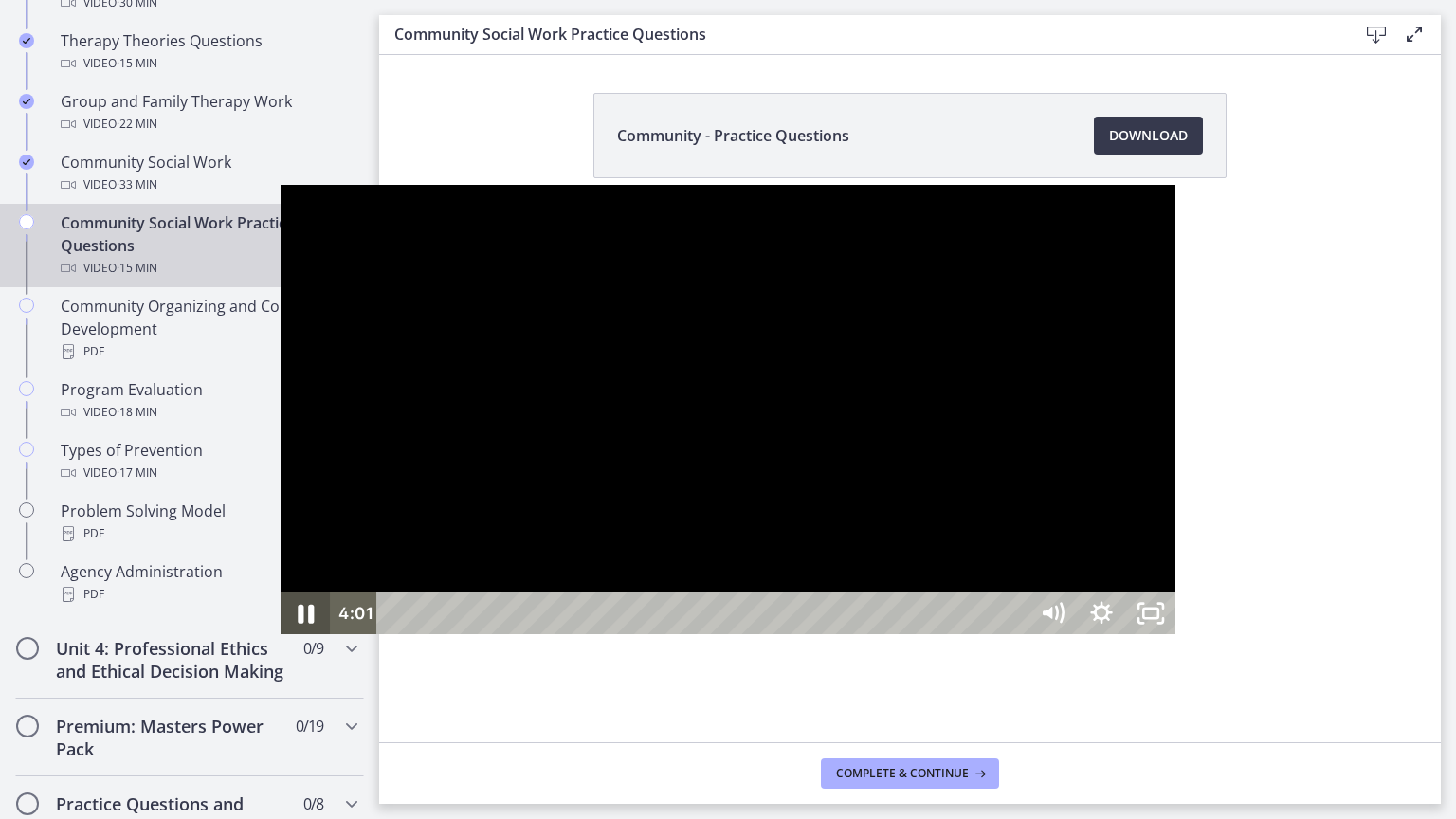 click 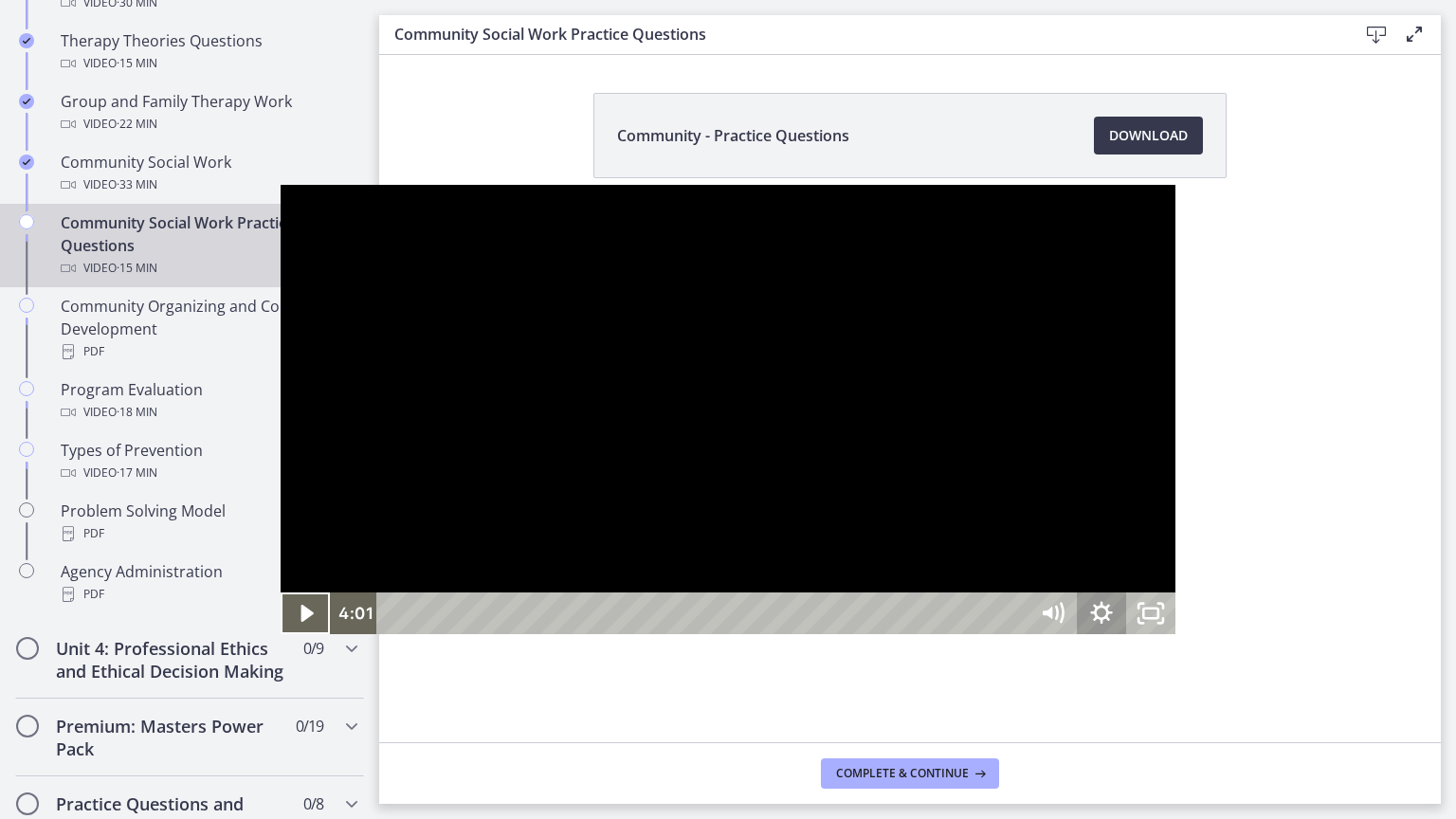 type 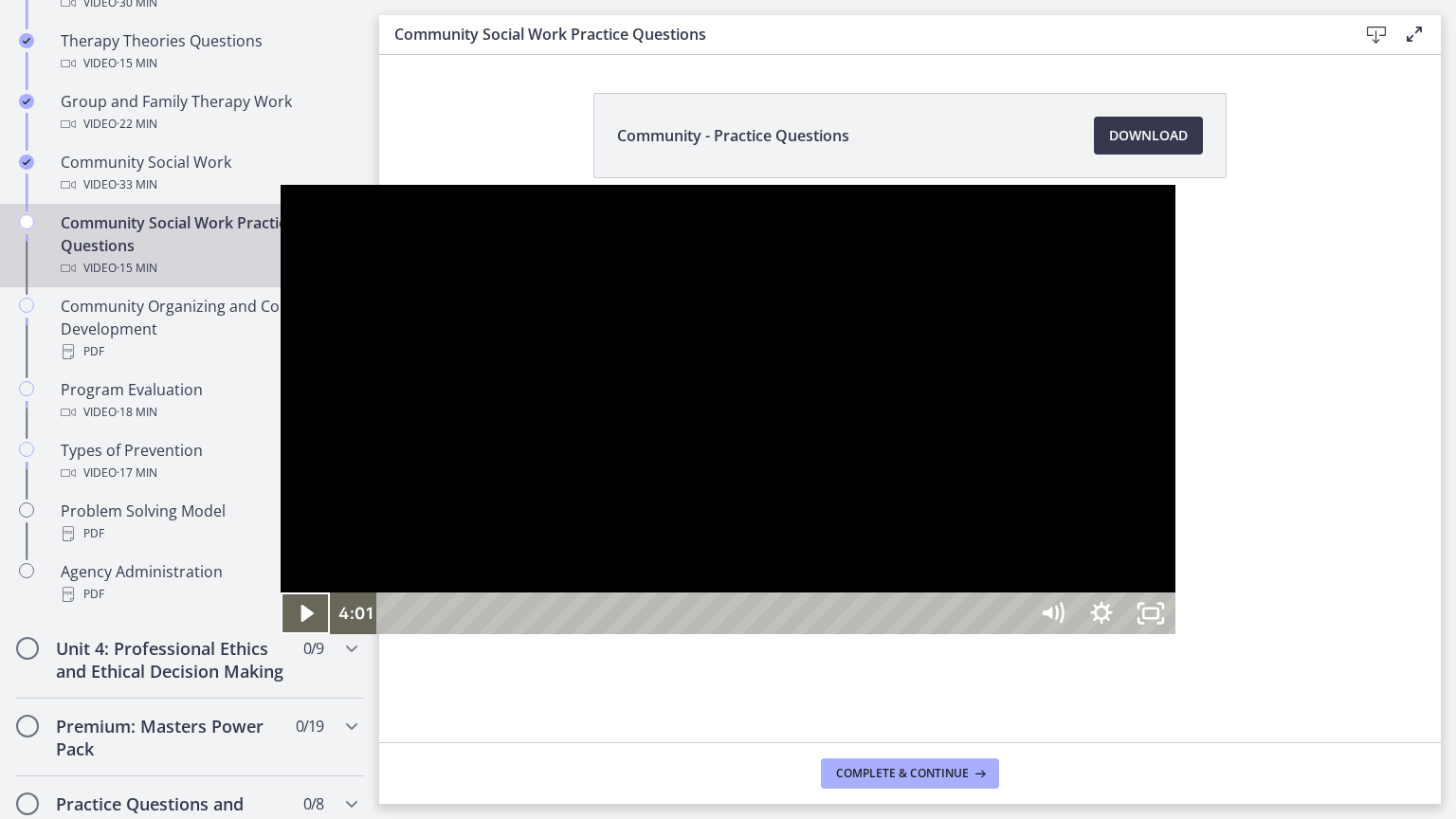 click at bounding box center (728, 410) 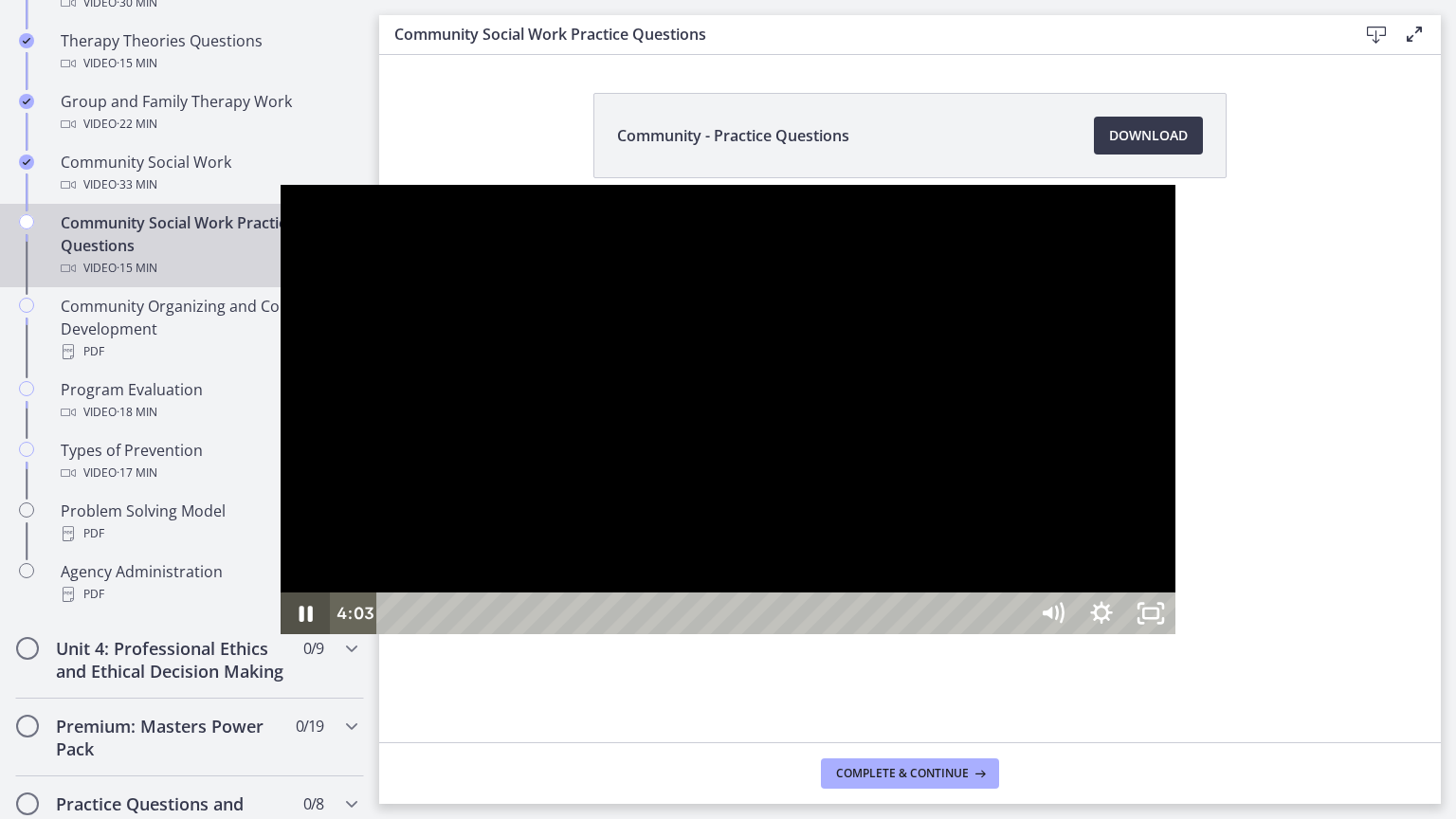 click 